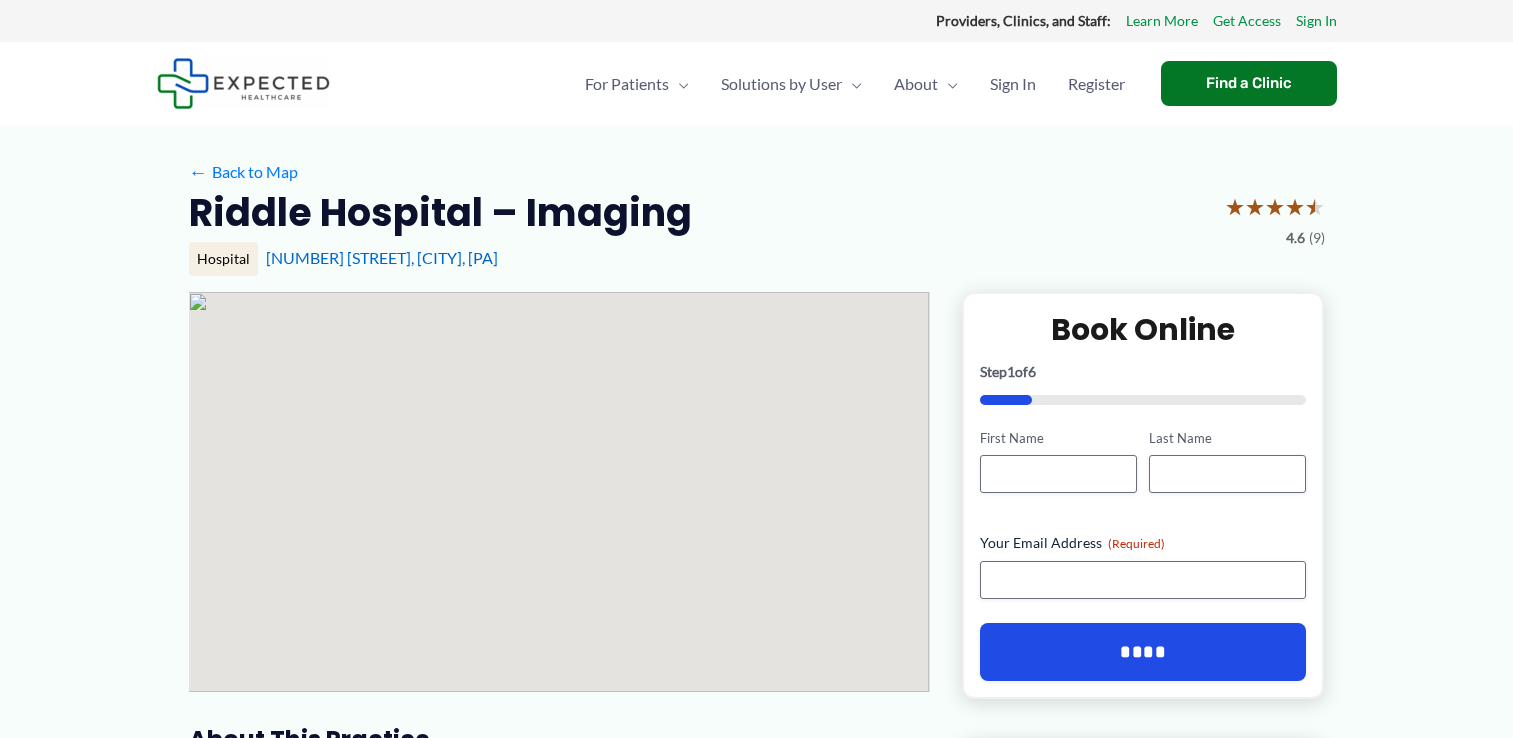 scroll, scrollTop: 0, scrollLeft: 0, axis: both 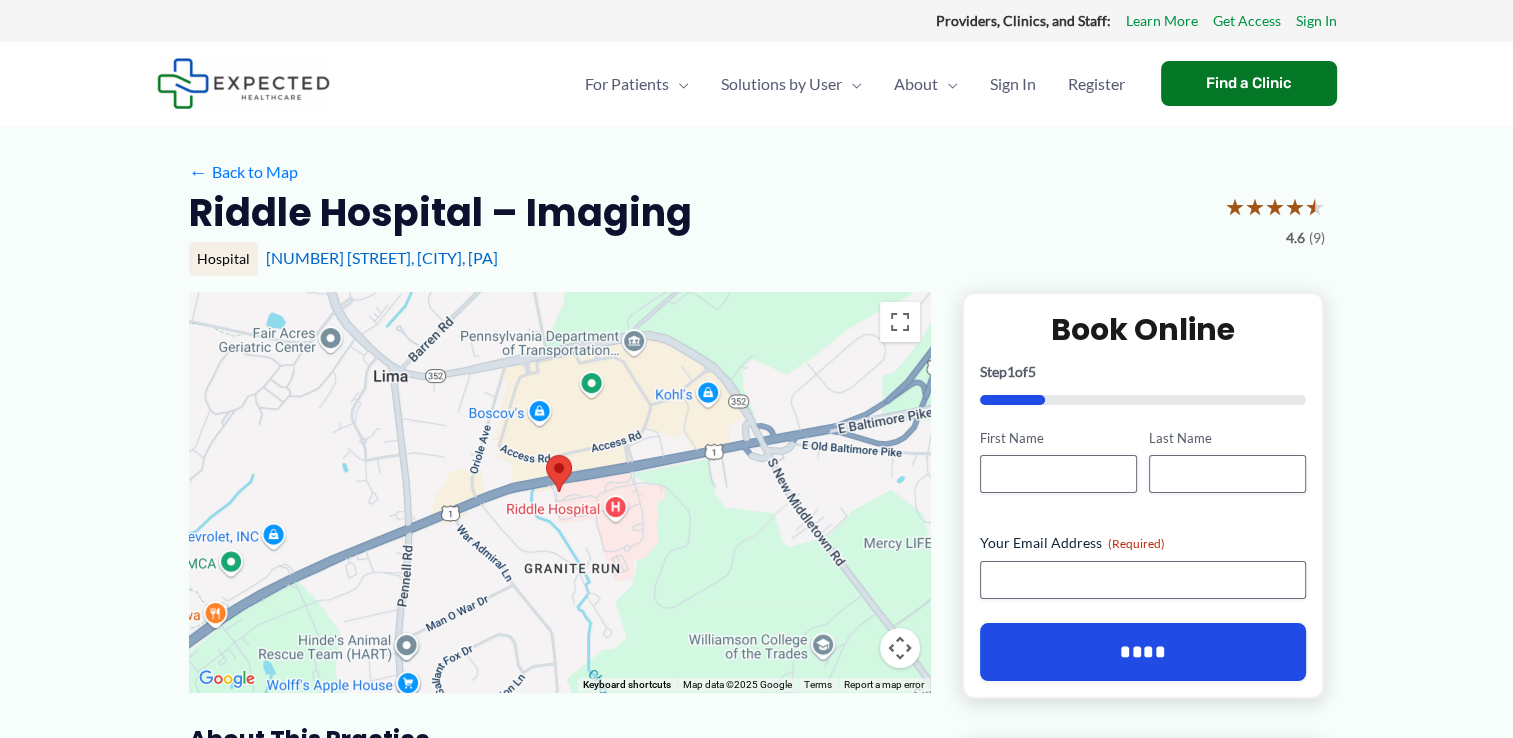 click on "←  Back to Map
Riddle Hospital – Imaging
★ ★ ★ ★ ★
4.6
(9)
Hospital
1118 [STREET], [CITY], [PA]
← Move left → Move right ↑ Move up ↓ Move down + Zoom in - Zoom out Home Jump left by 75% Page Up 200 m" at bounding box center (756, 1339) 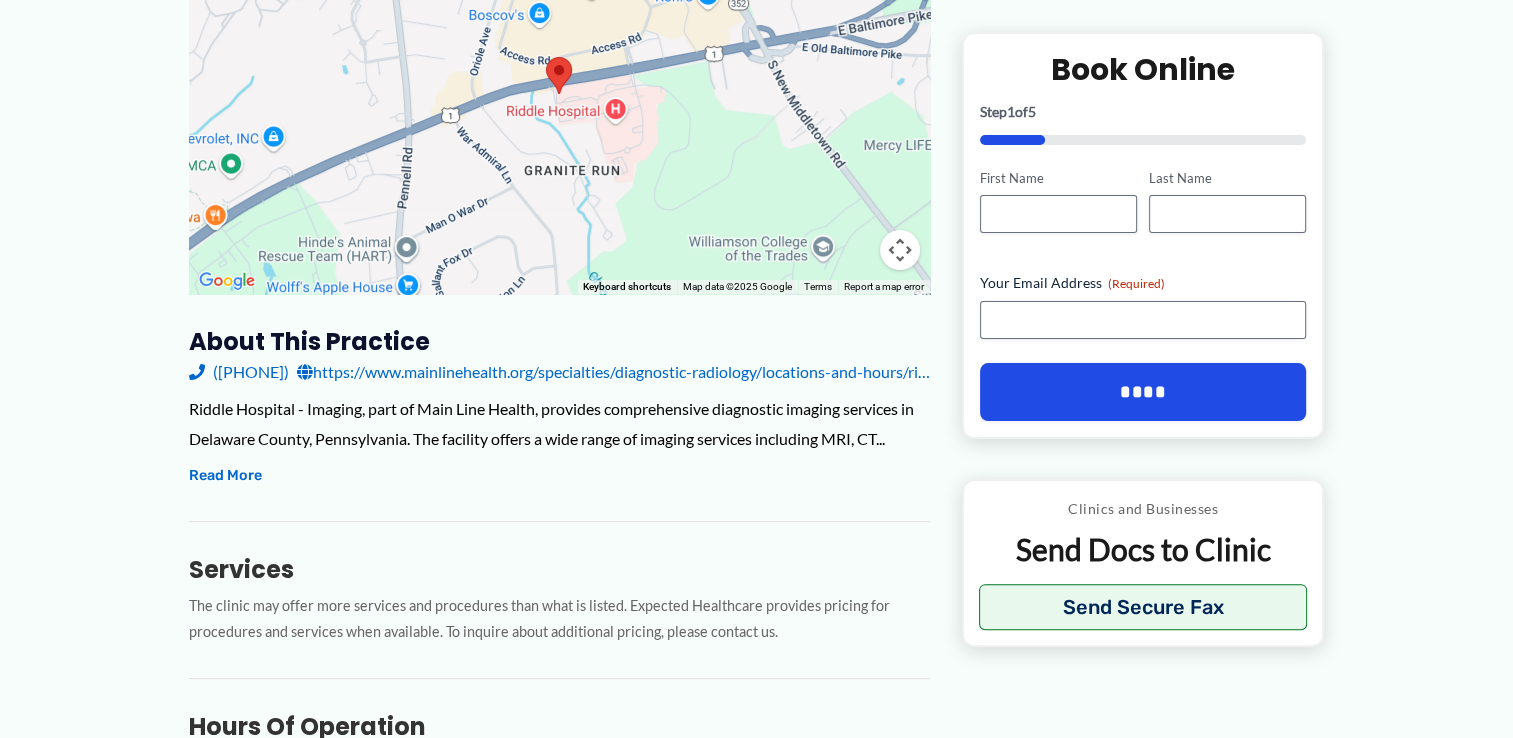 scroll, scrollTop: 400, scrollLeft: 0, axis: vertical 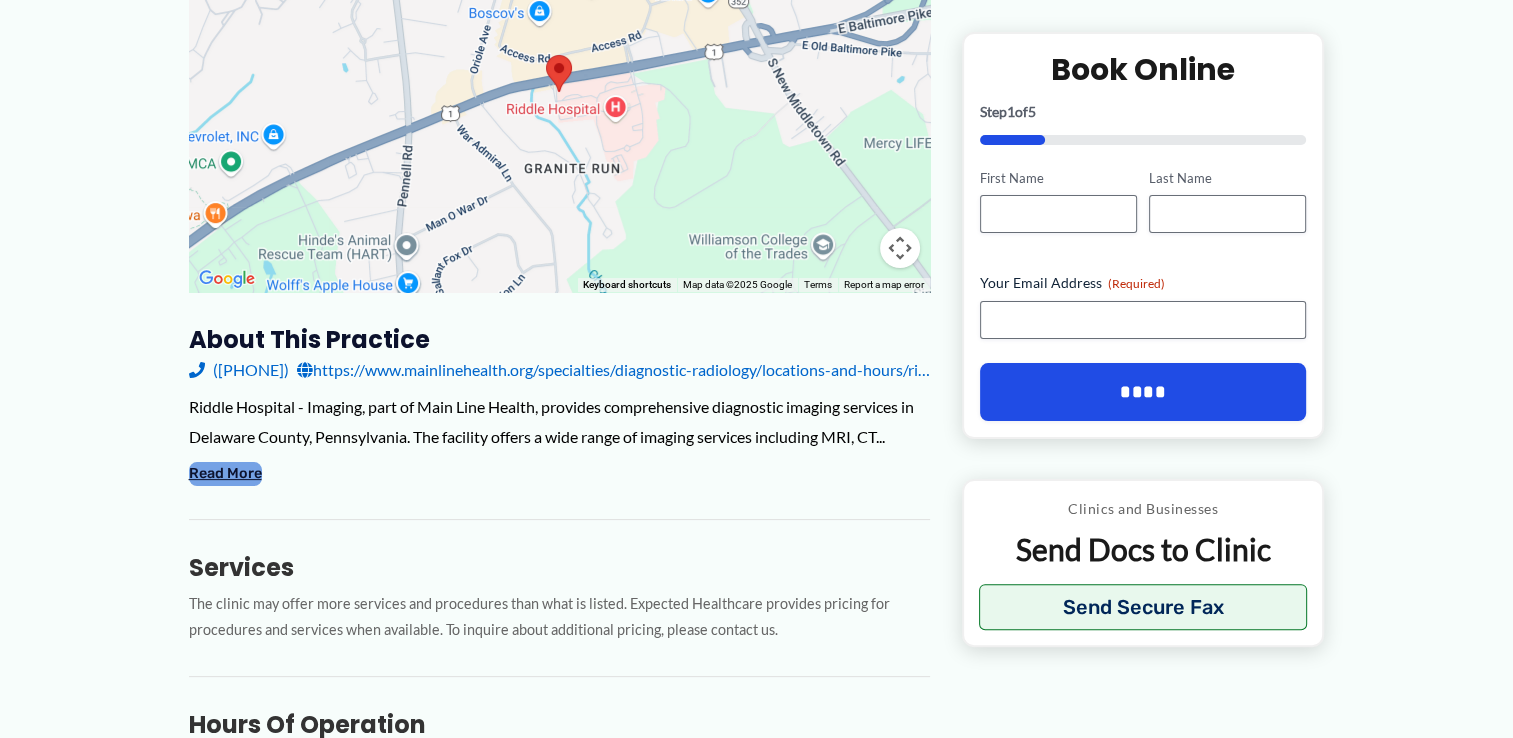 click on "Read More" at bounding box center [225, 474] 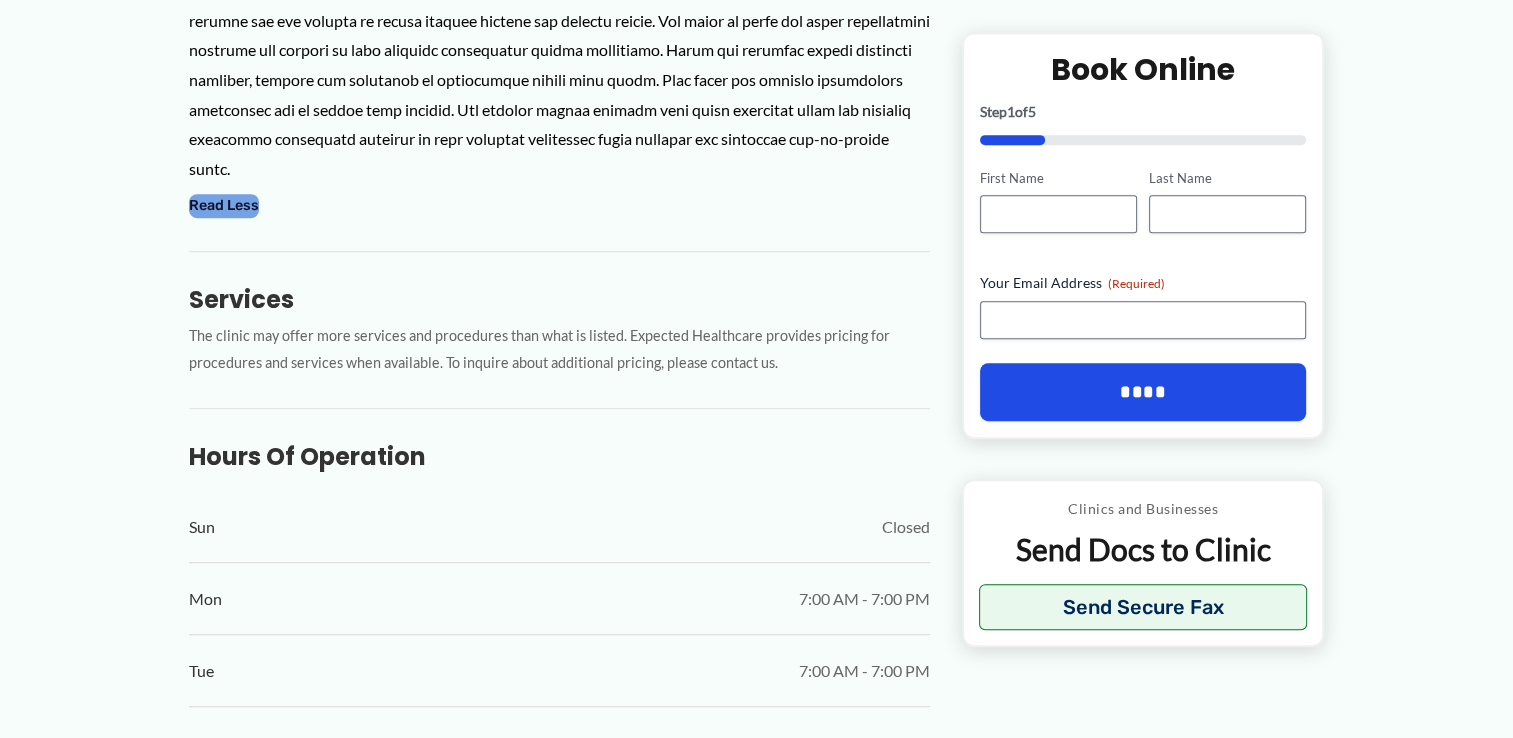 scroll, scrollTop: 1000, scrollLeft: 0, axis: vertical 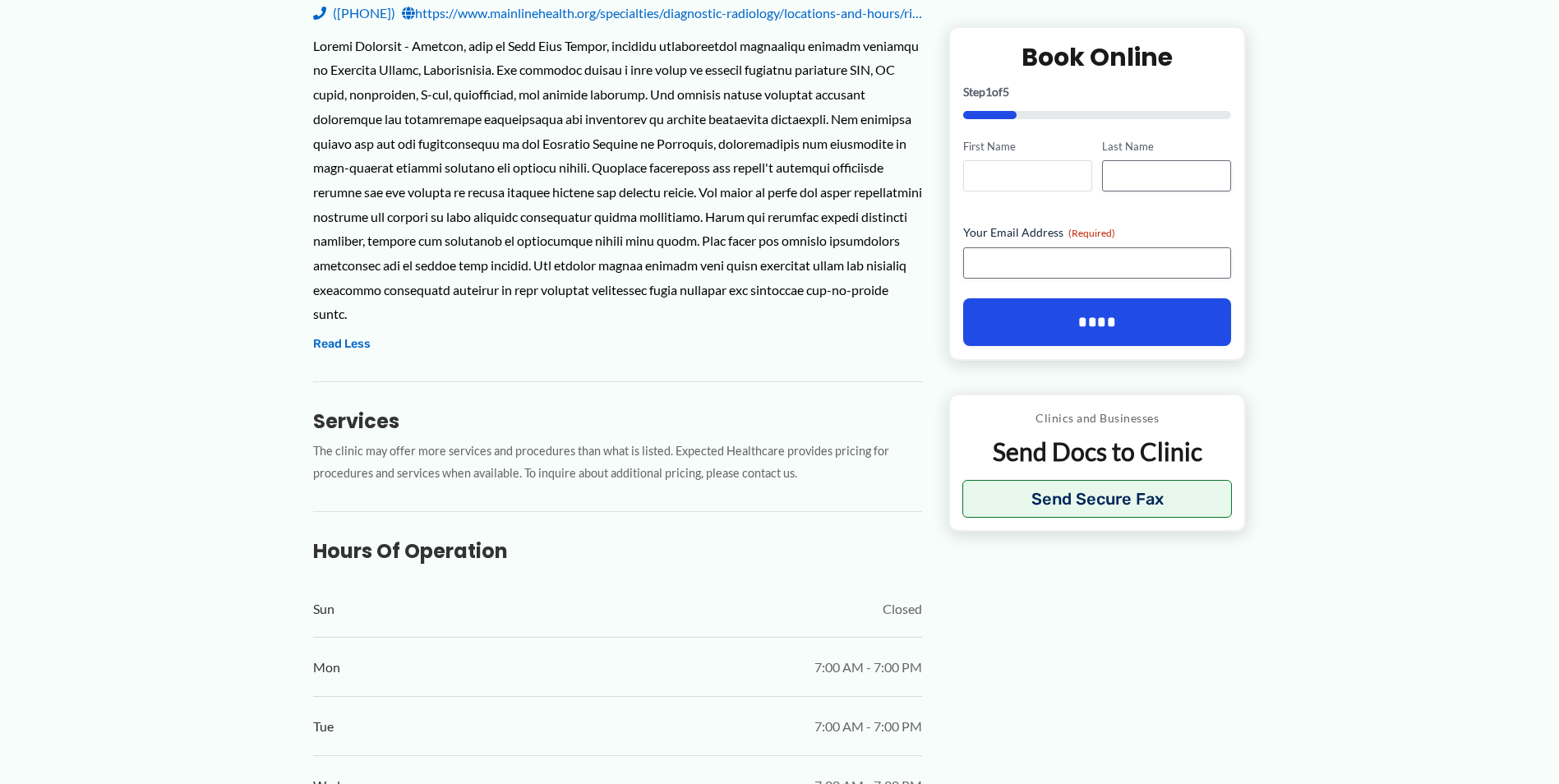 click on "First Name" at bounding box center (1027, 177) 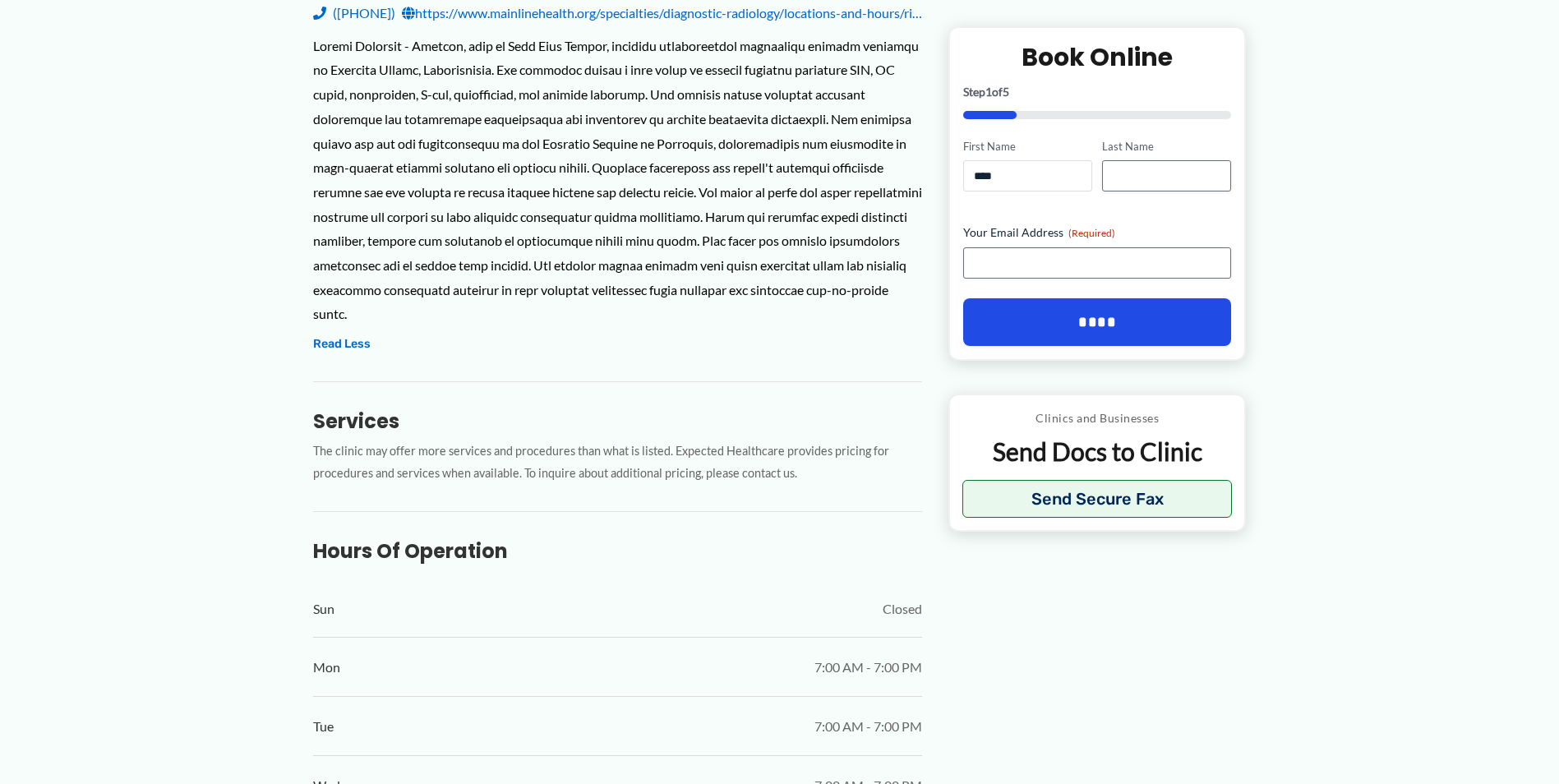 type on "****" 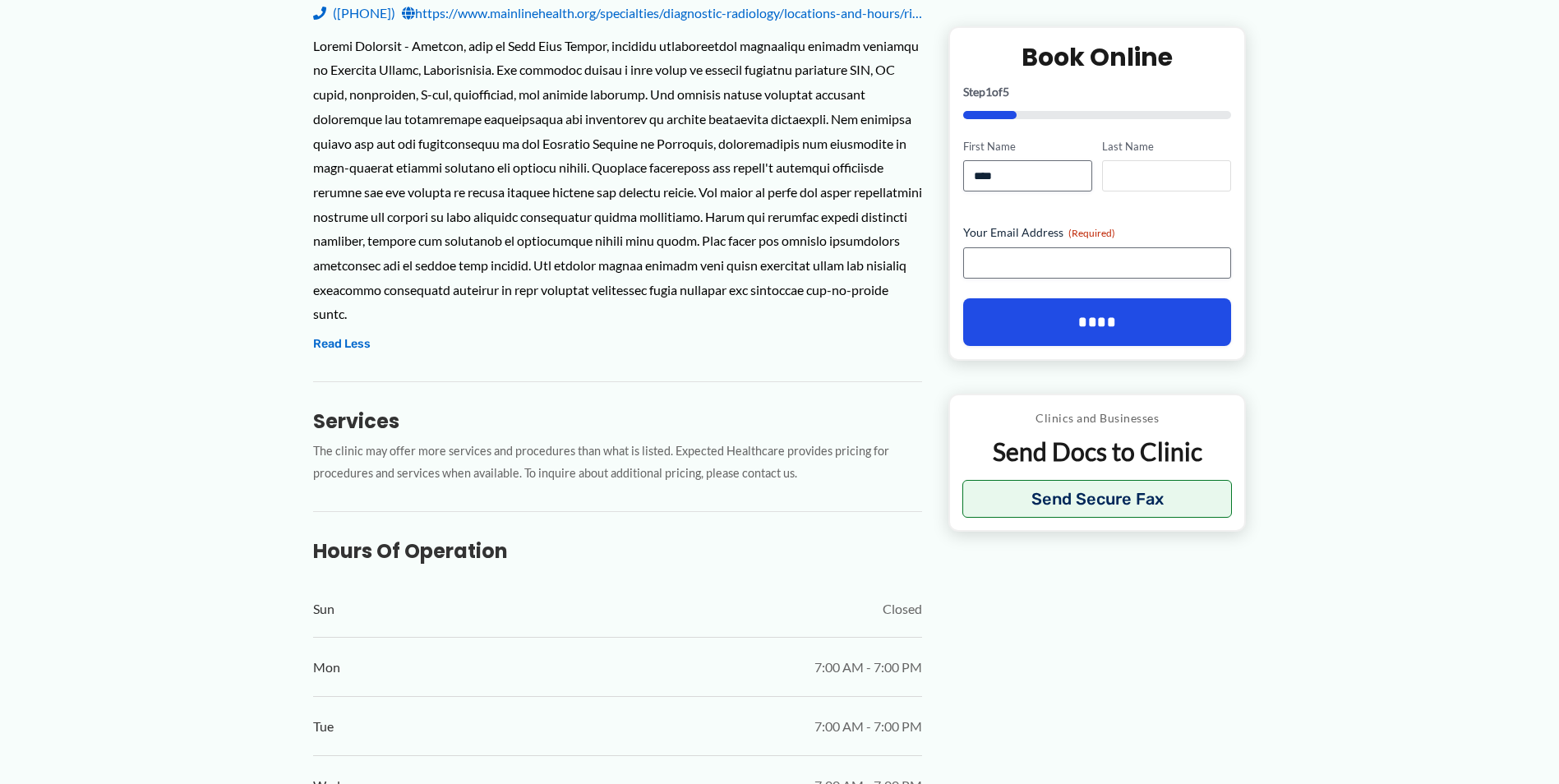 click on "Last Name" at bounding box center [1166, 177] 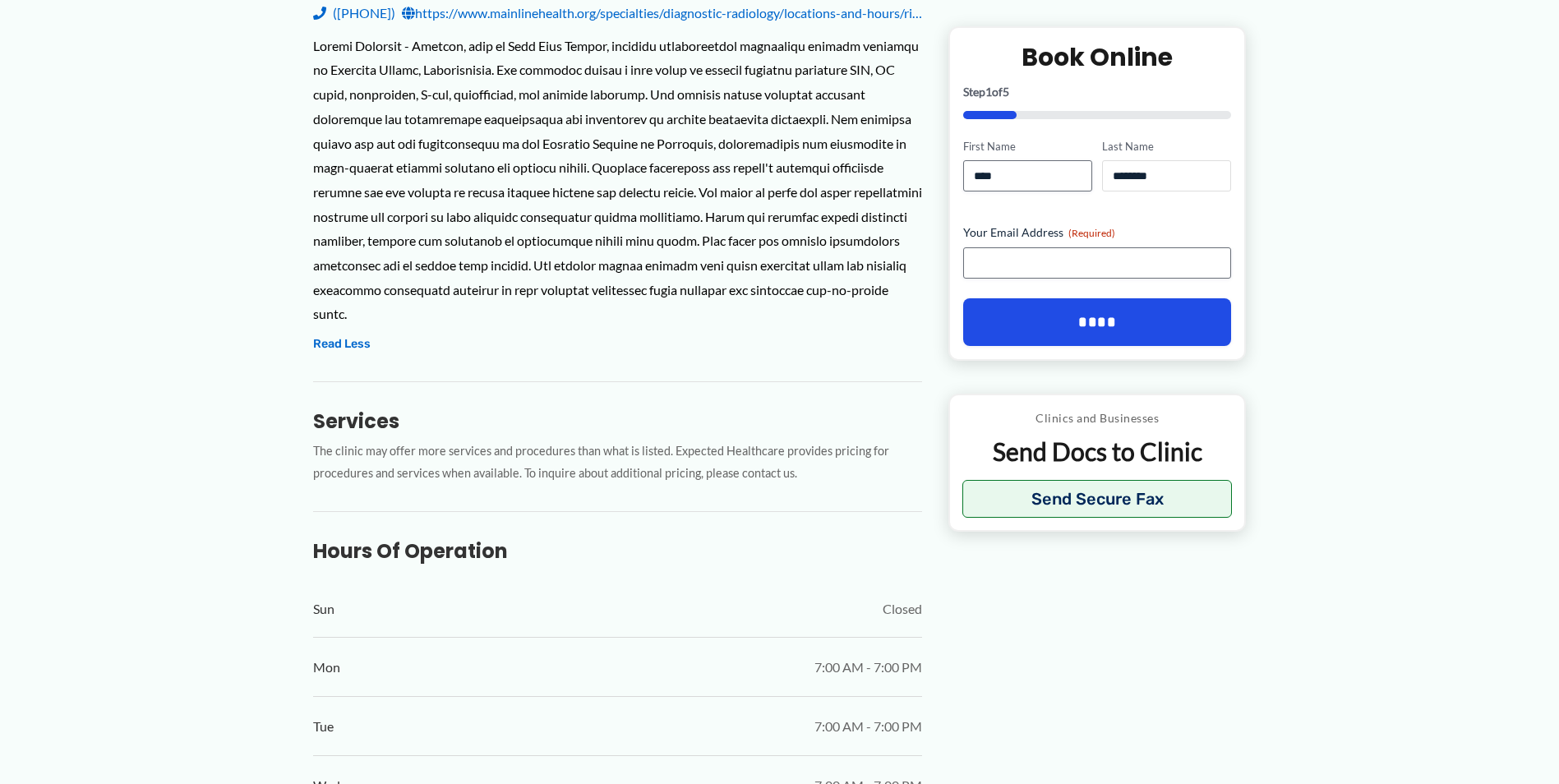 type on "********" 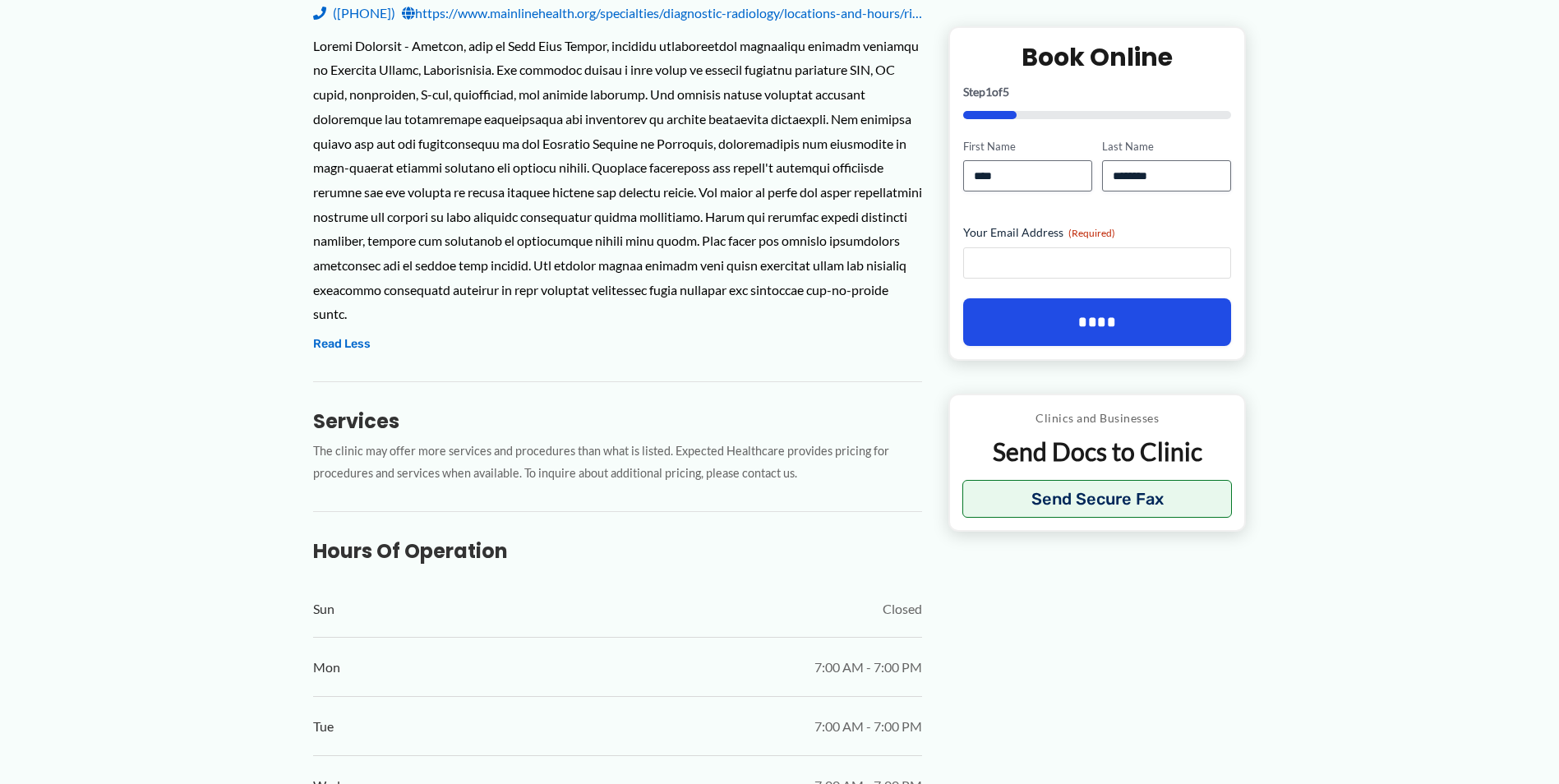 click on "Your Email Address (Required)" at bounding box center (1097, 264) 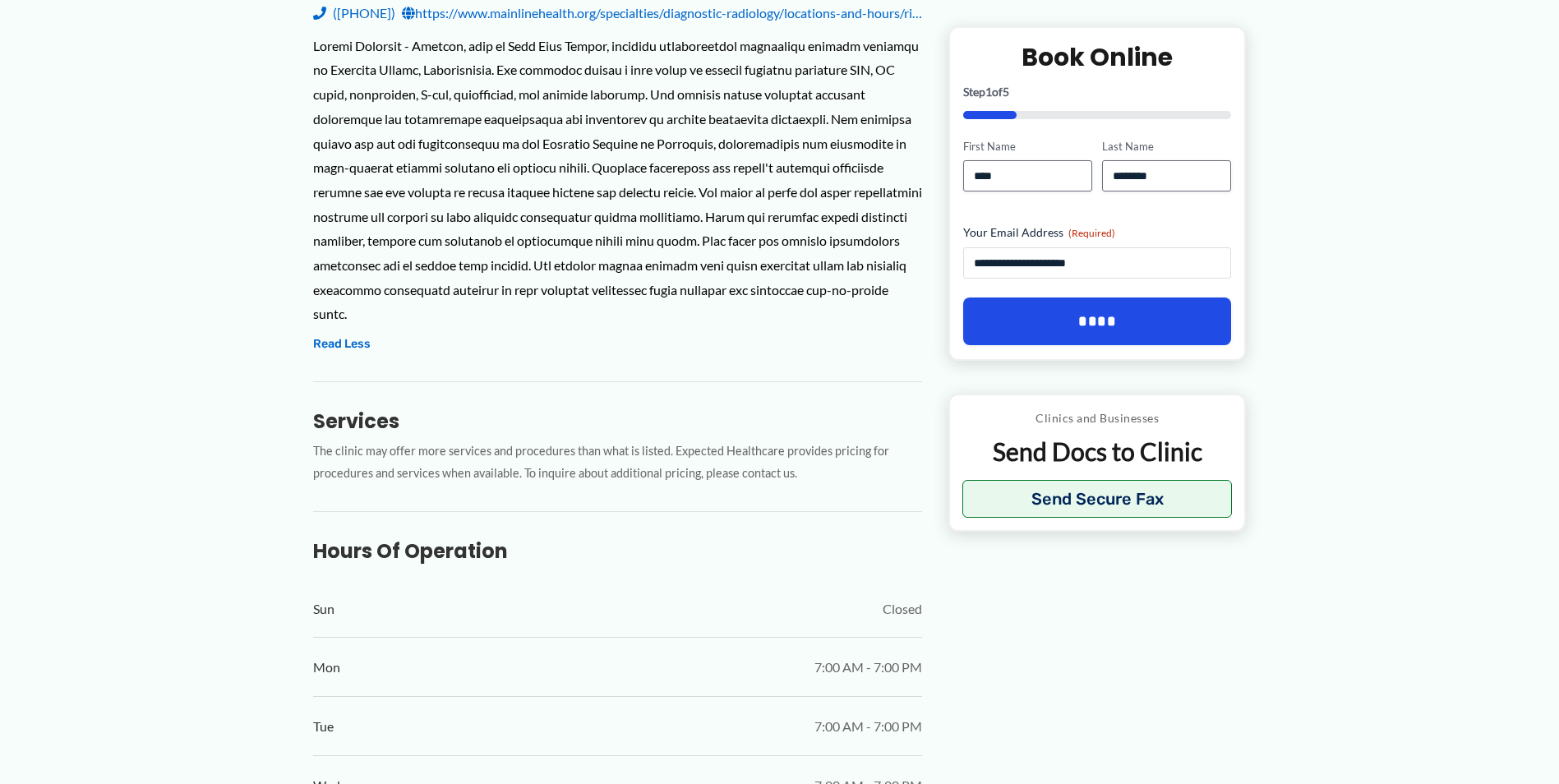type on "**********" 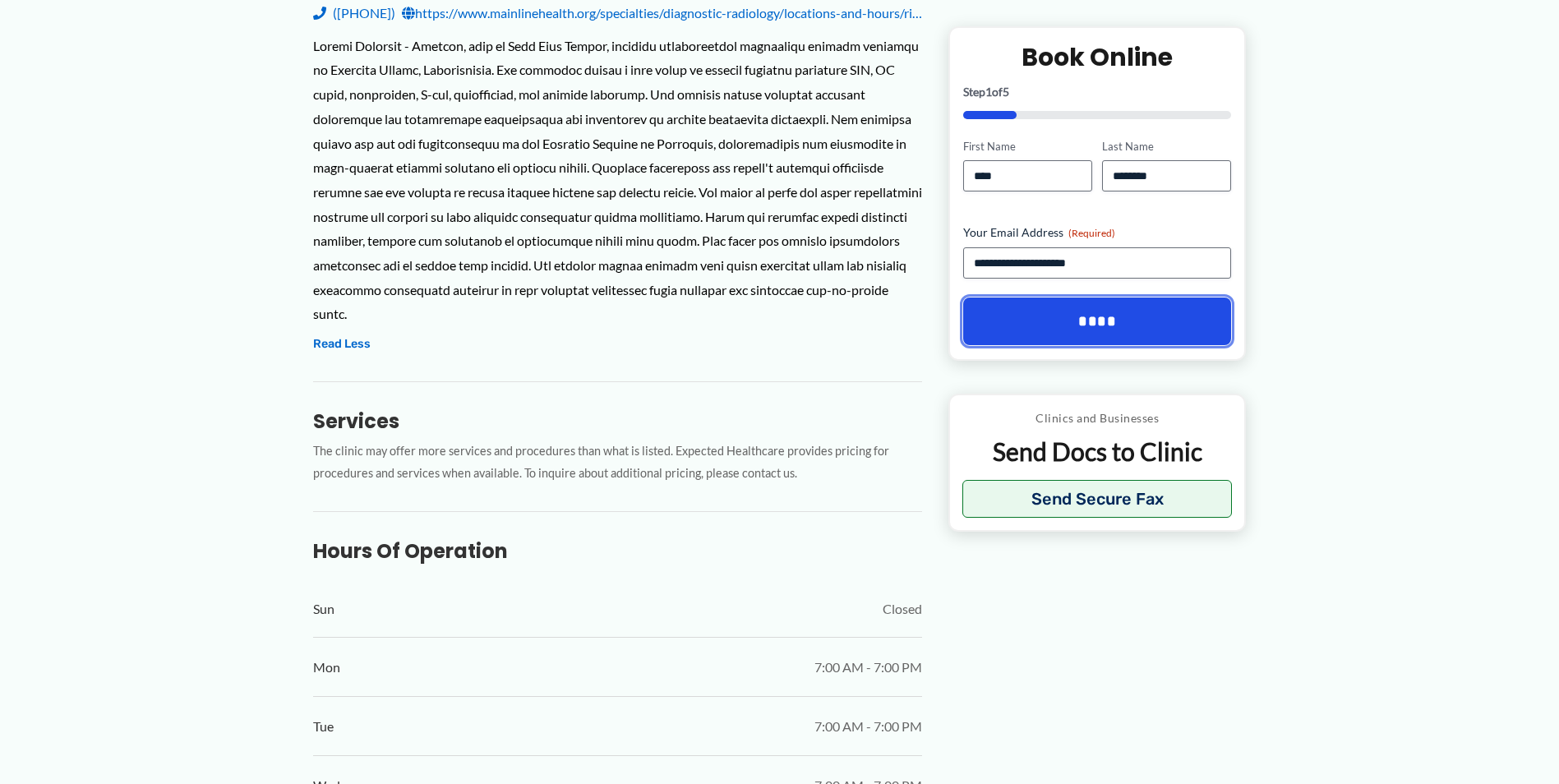 click on "****" at bounding box center [1097, 322] 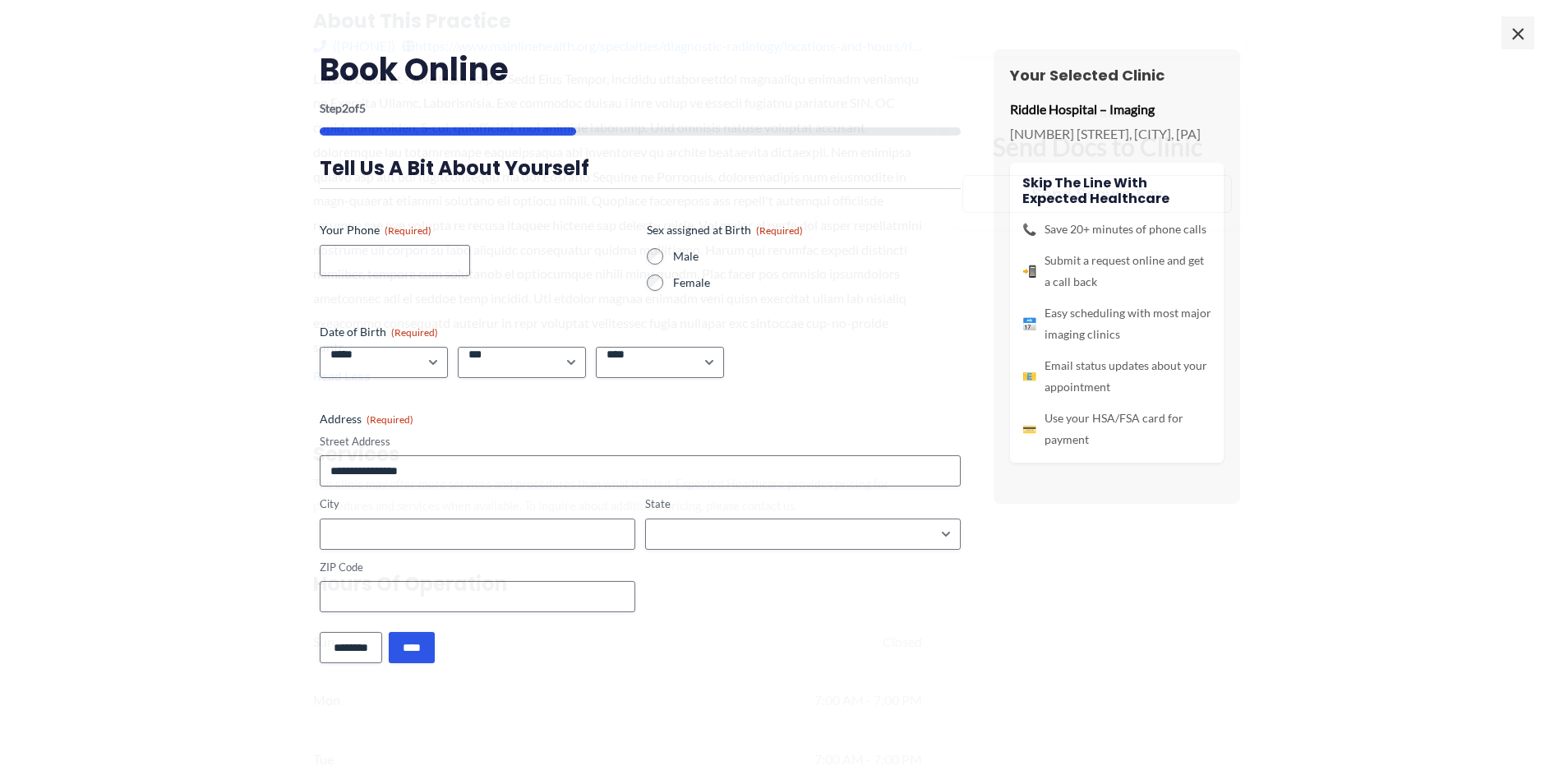 scroll, scrollTop: 0, scrollLeft: 0, axis: both 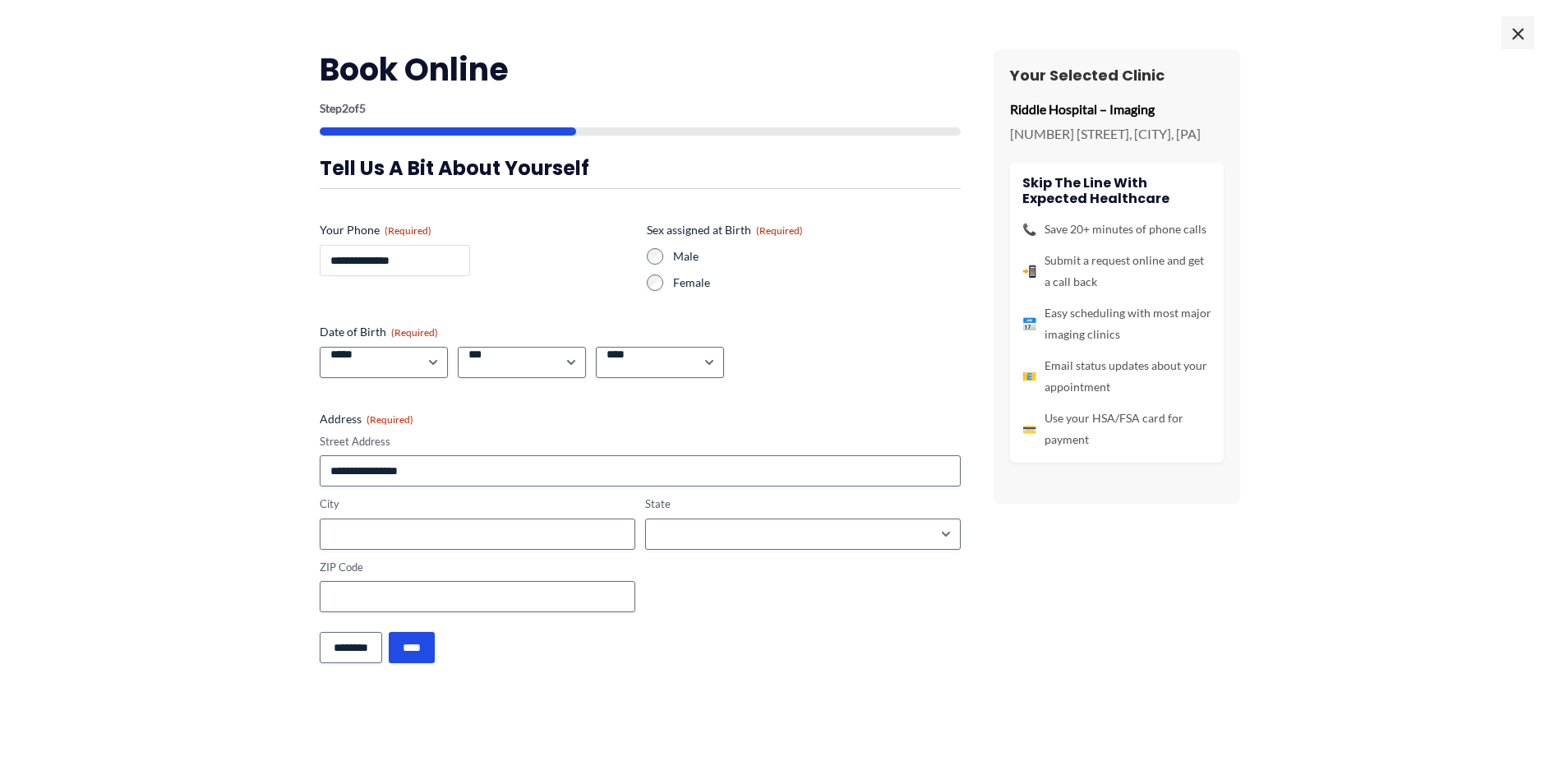 click on "**********" at bounding box center (394, 261) 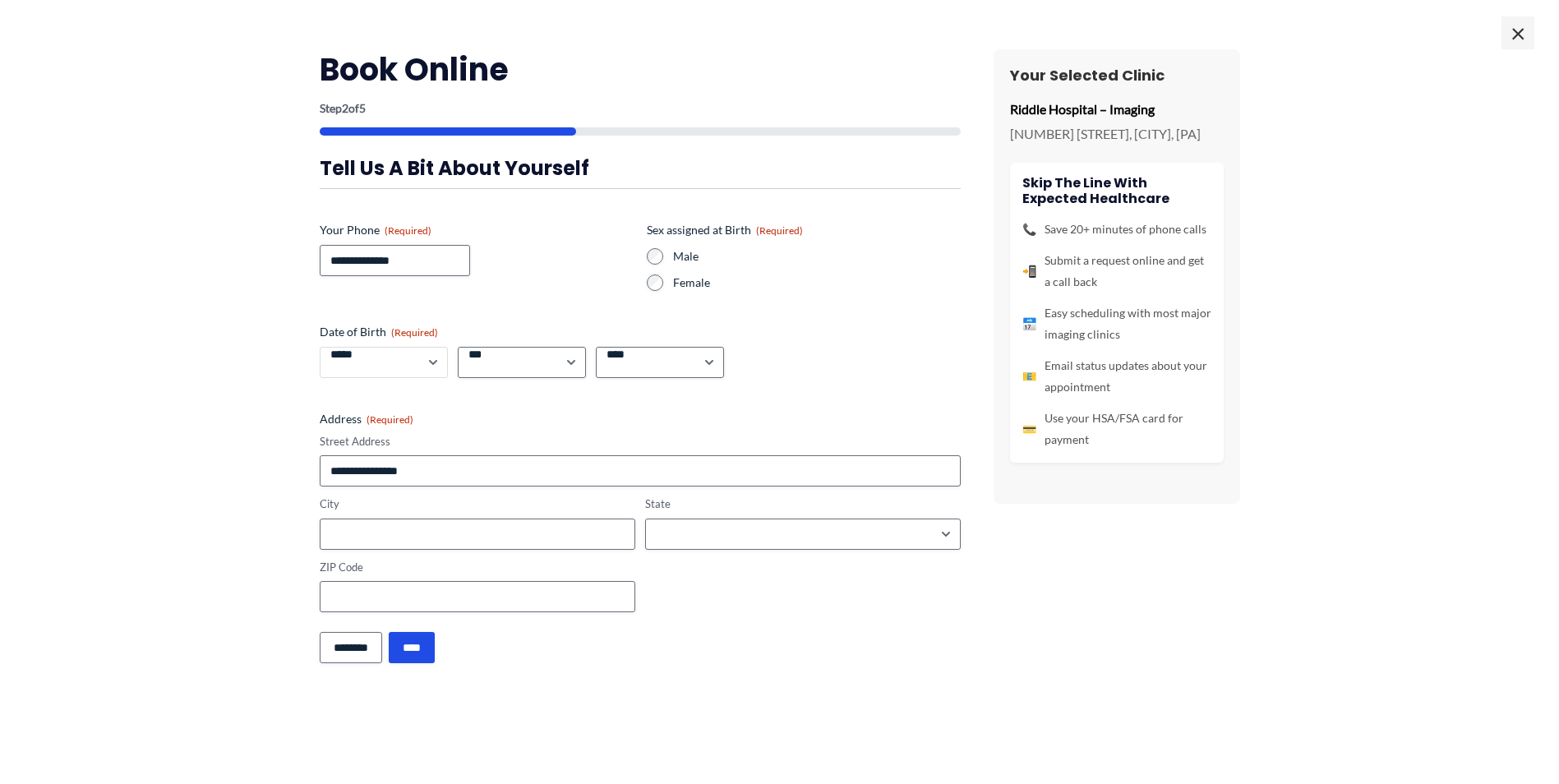 click on "***** * * * * * * * * * ** ** **" at bounding box center (384, 362) 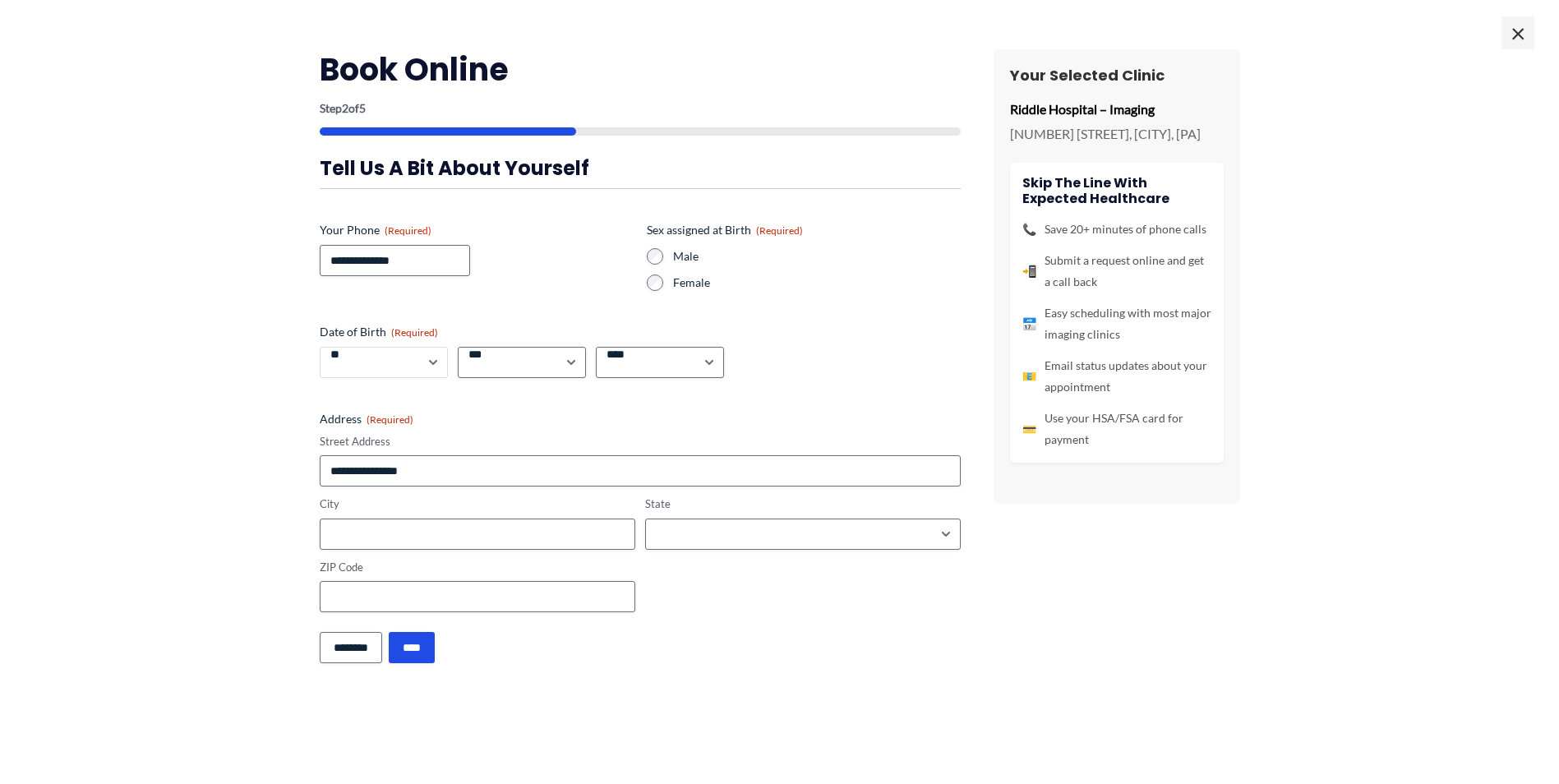 click on "***** * * * * * * * * * ** ** **" at bounding box center (384, 362) 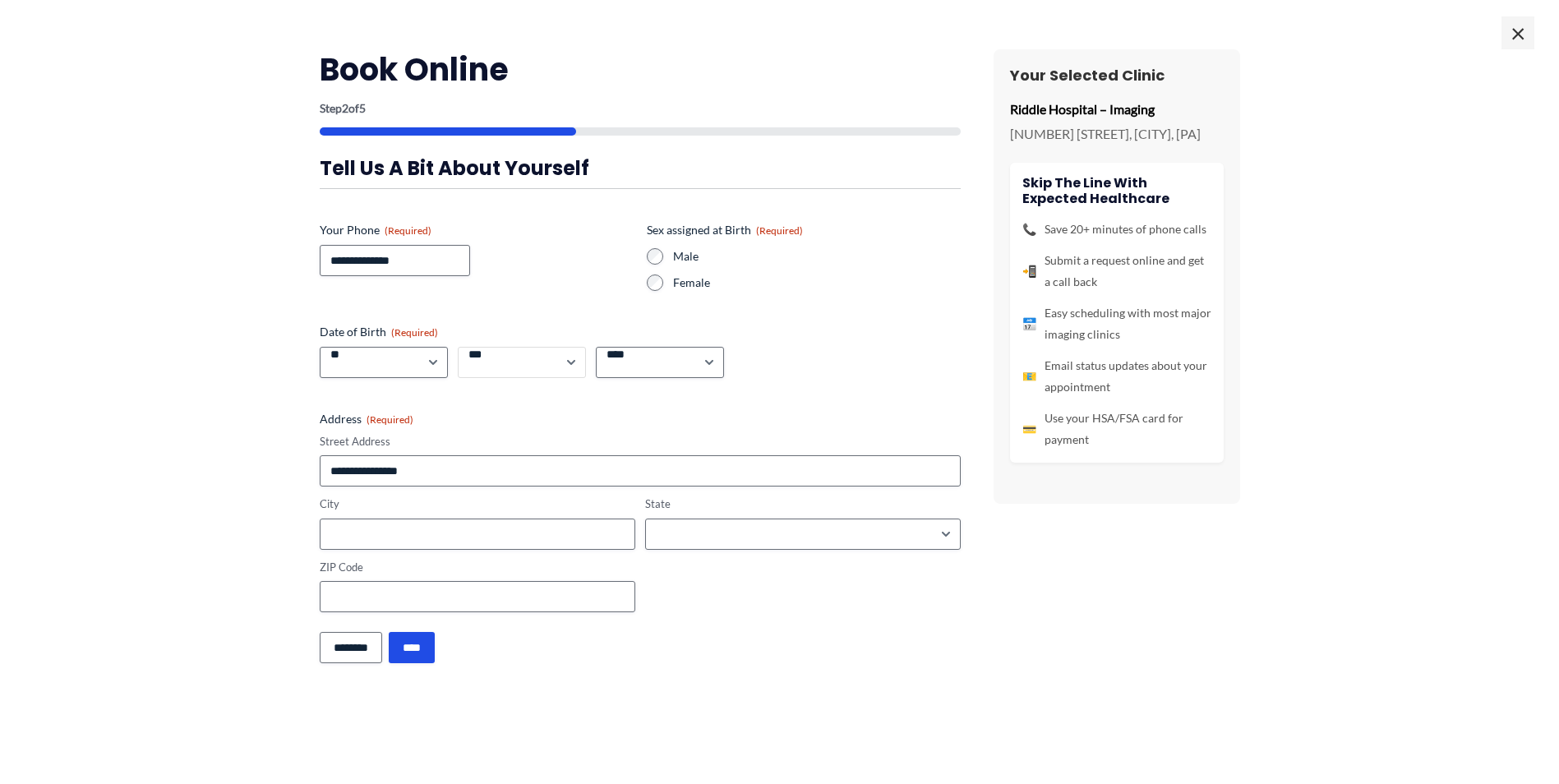 click on "*** * * * * * * * * * ** ** ** ** ** ** ** ** ** ** ** ** ** ** ** ** ** ** ** ** ** **" at bounding box center (522, 362) 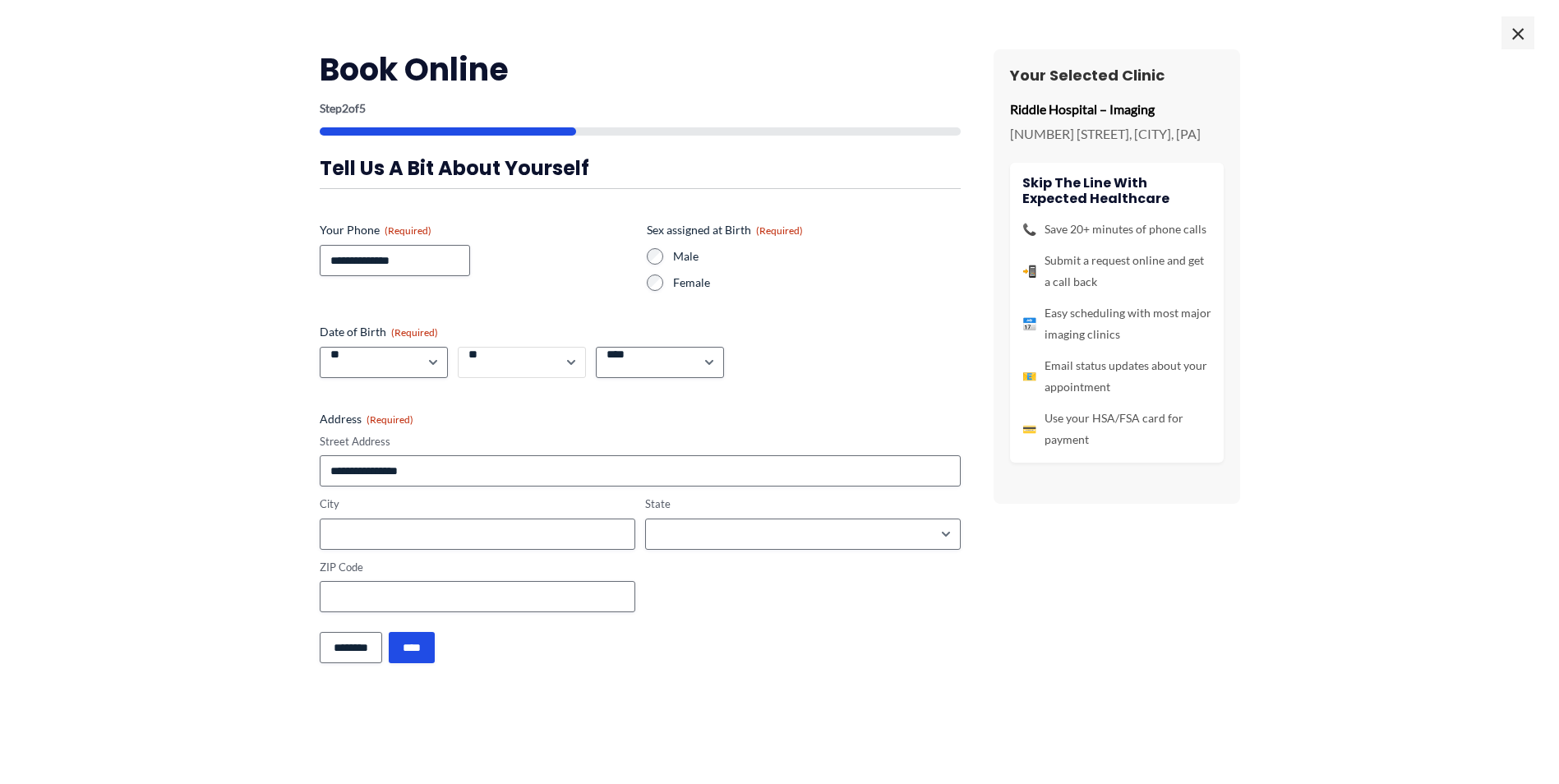 click on "*** * * * * * * * * * ** ** ** ** ** ** ** ** ** ** ** ** ** ** ** ** ** ** ** ** ** **" at bounding box center [522, 362] 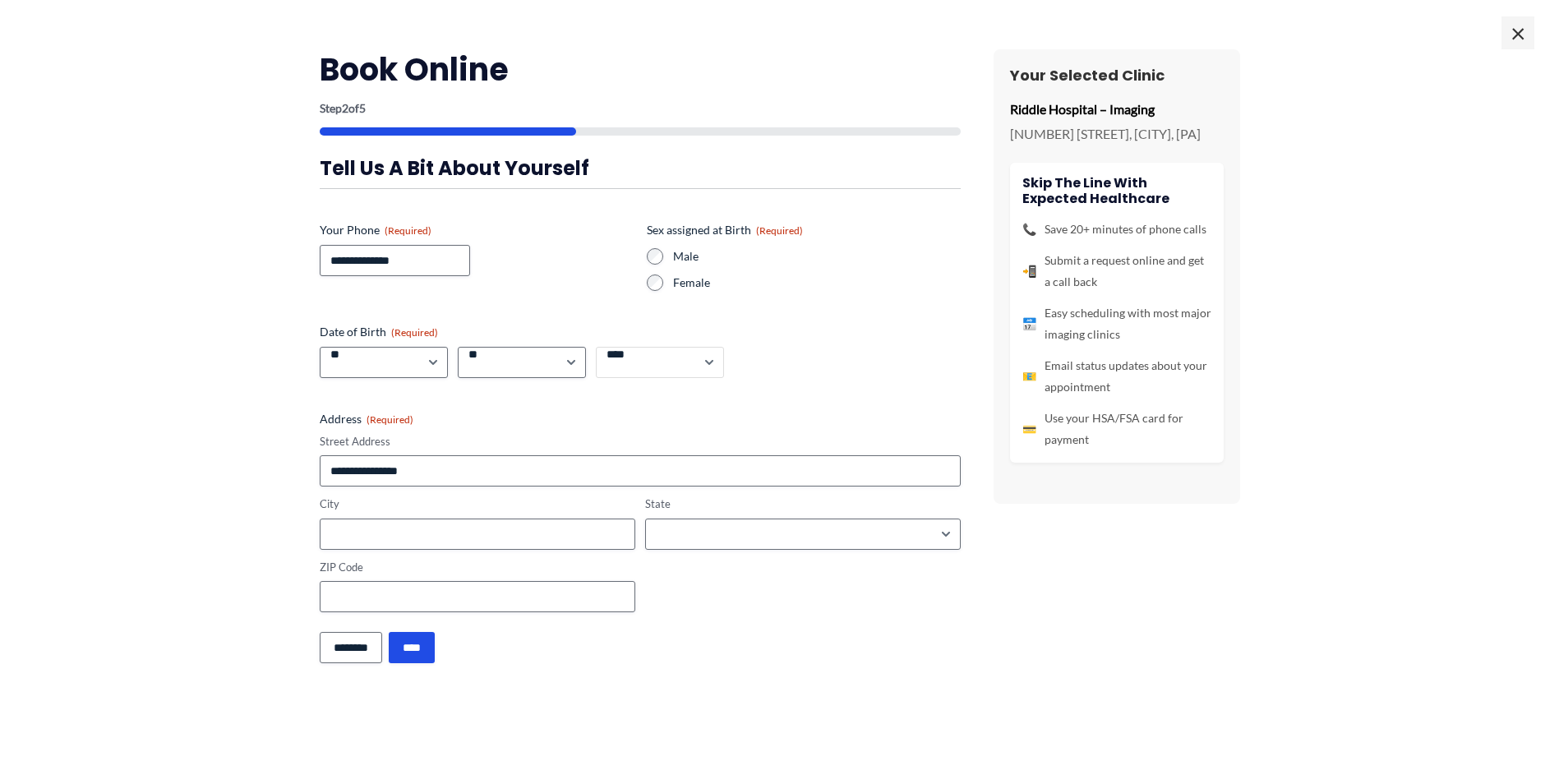 click on "**** **** **** **** **** **** **** **** **** **** **** **** **** **** **** **** **** **** **** **** **** **** **** **** **** **** **** **** **** **** **** **** **** **** **** **** **** **** **** **** **** **** **** **** **** **** **** **** **** **** **** **** **** **** **** **** **** **** **** **** **** **** **** **** **** **** **** **** **** **** **** **** **** **** **** **** **** **** **** **** **** **** **** **** **** **** **** **** **** **** **** **** **** **** **** **** **** **** **** **** **** **** **** **** **** **** **** ****" at bounding box center [660, 362] 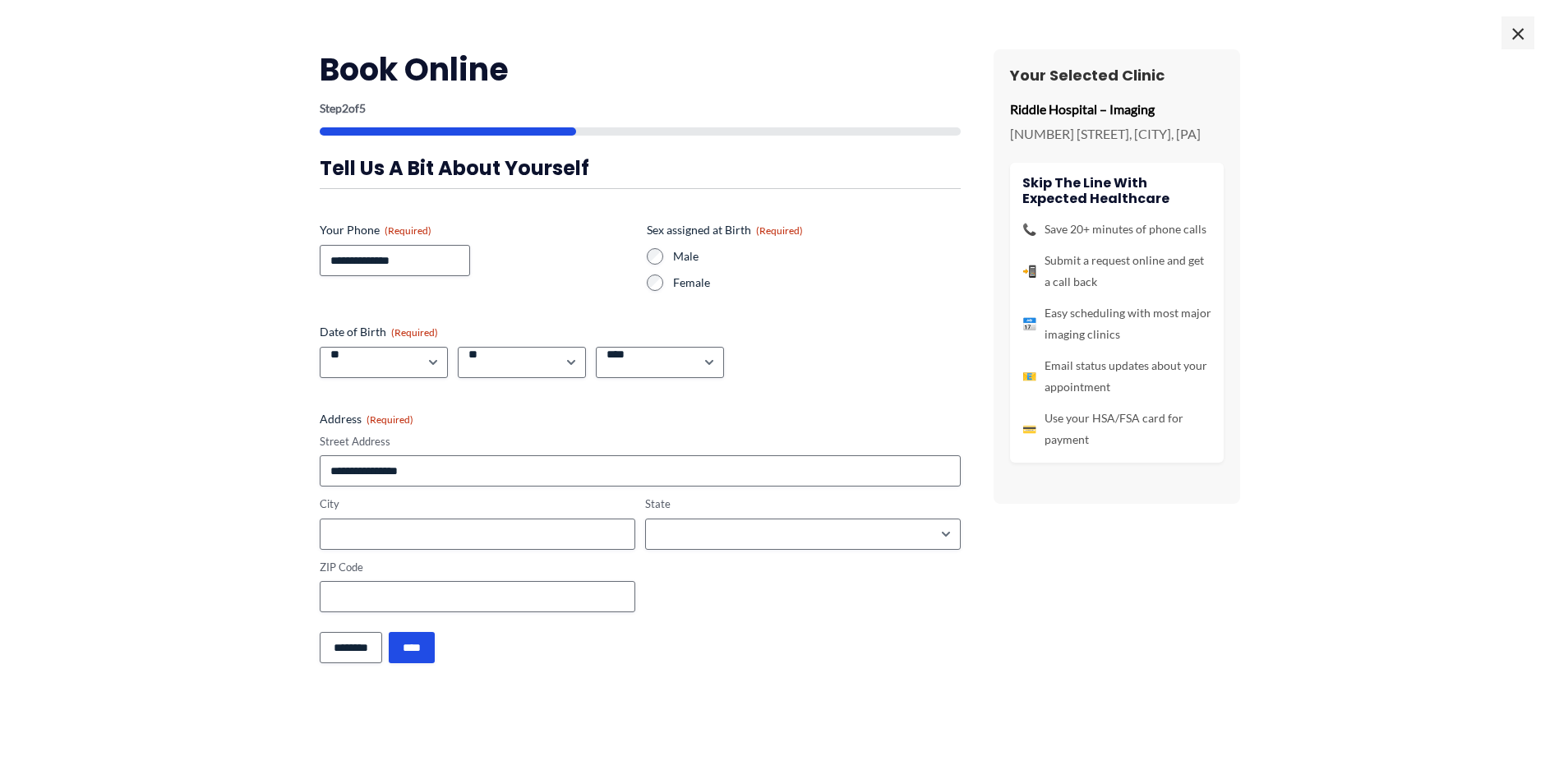 click on "**********" at bounding box center [640, 384] 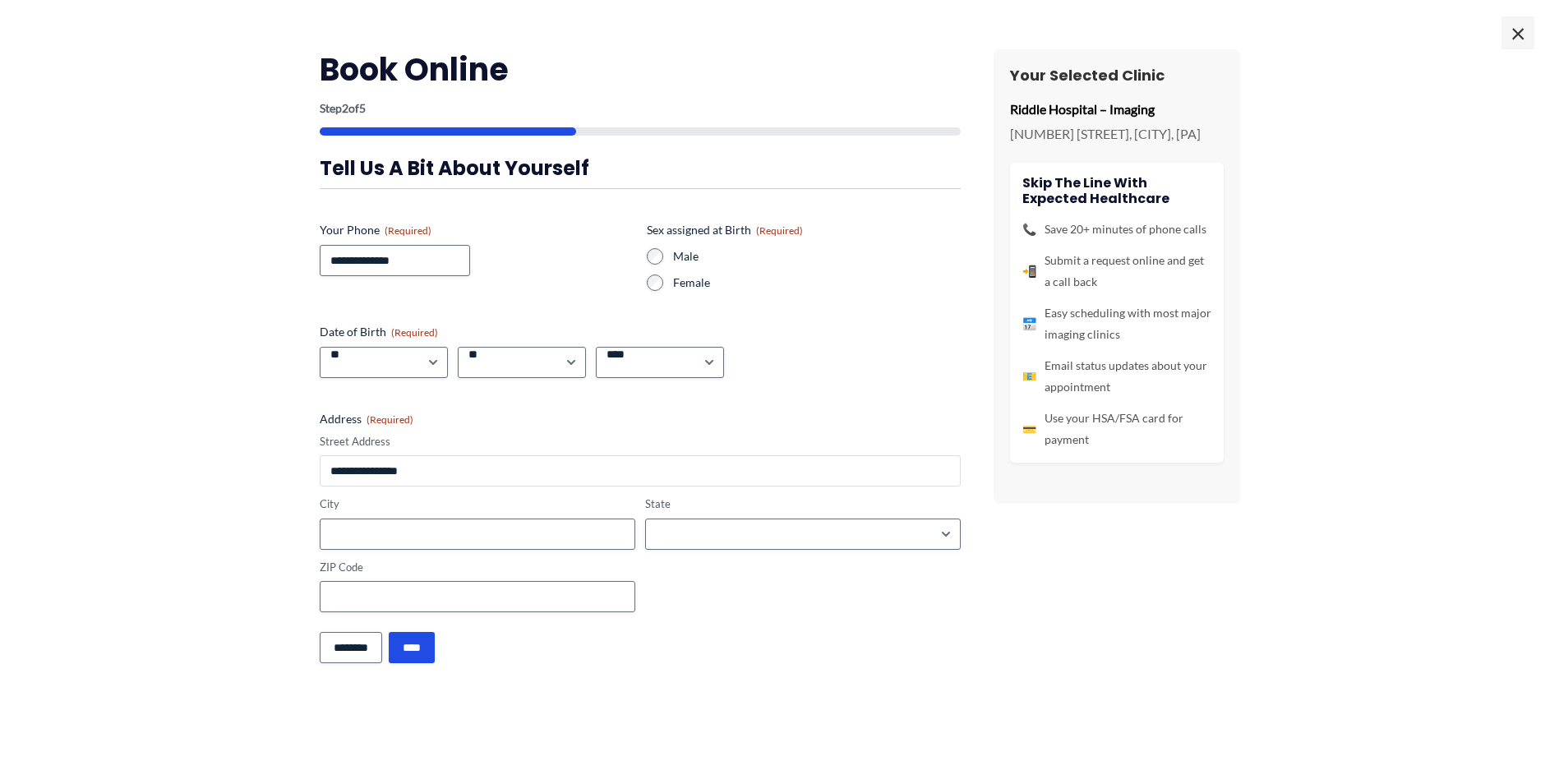 click on "Street Address" at bounding box center (640, 471) 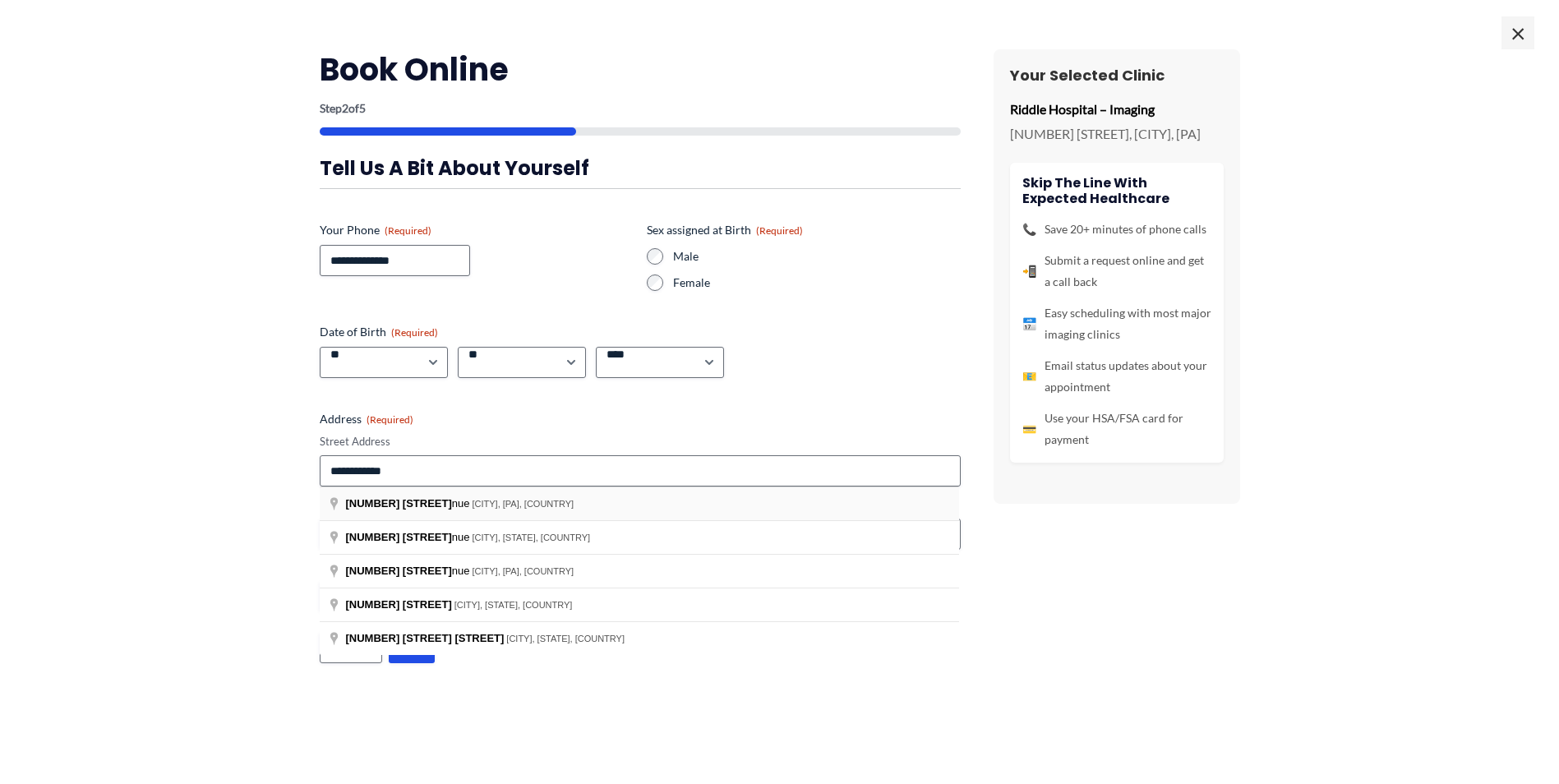 type on "**********" 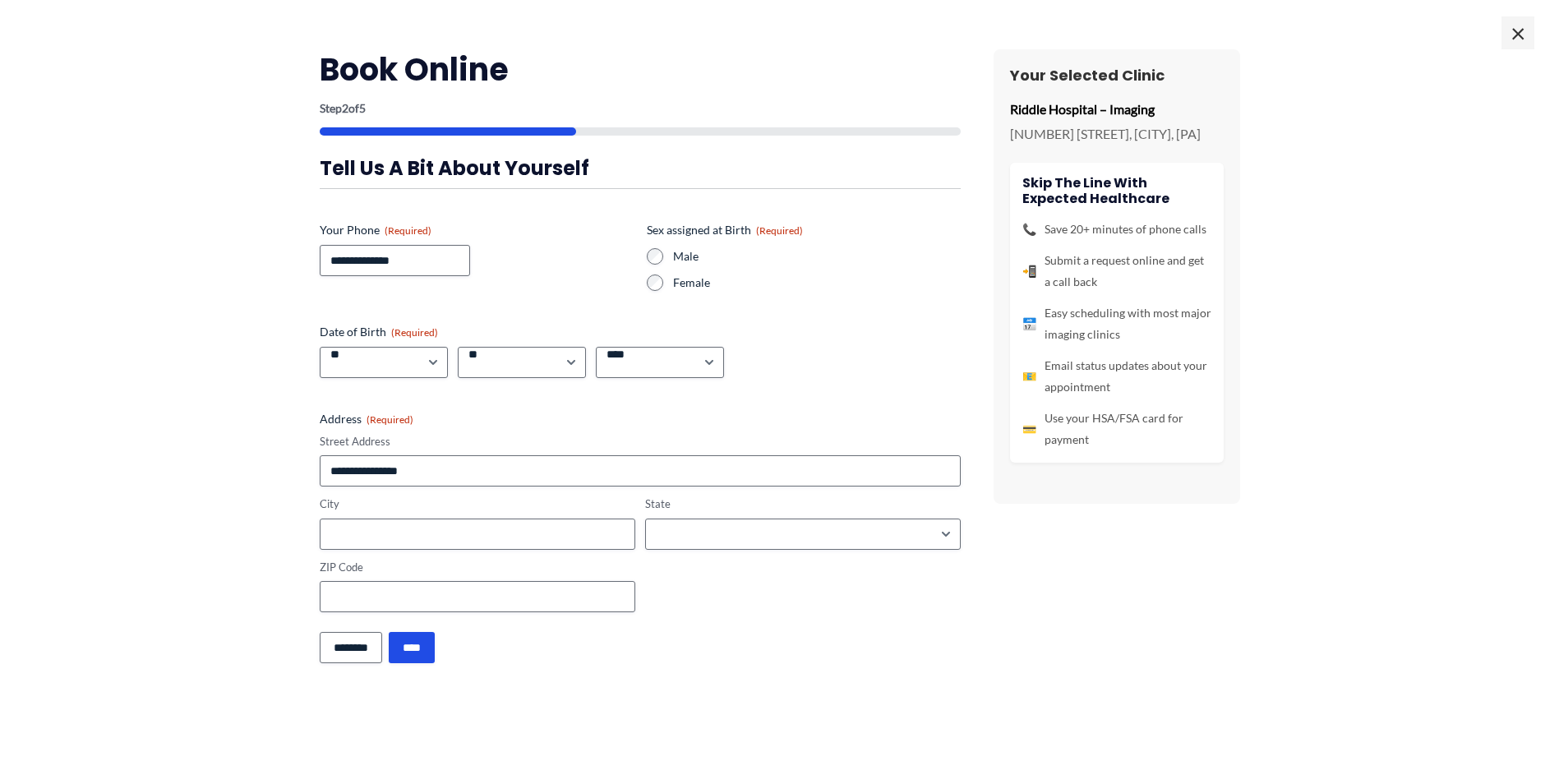 type on "**********" 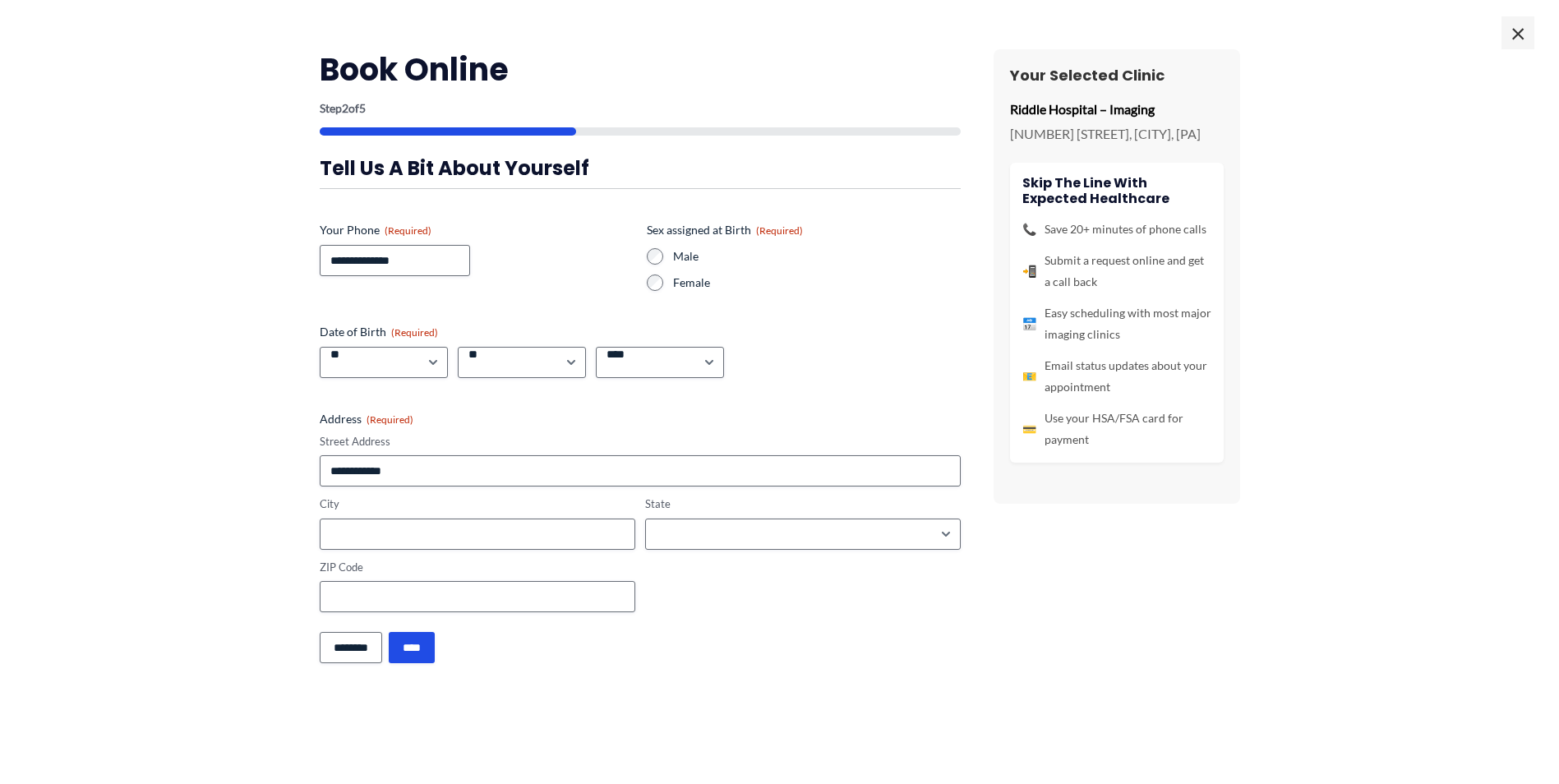 type on "******" 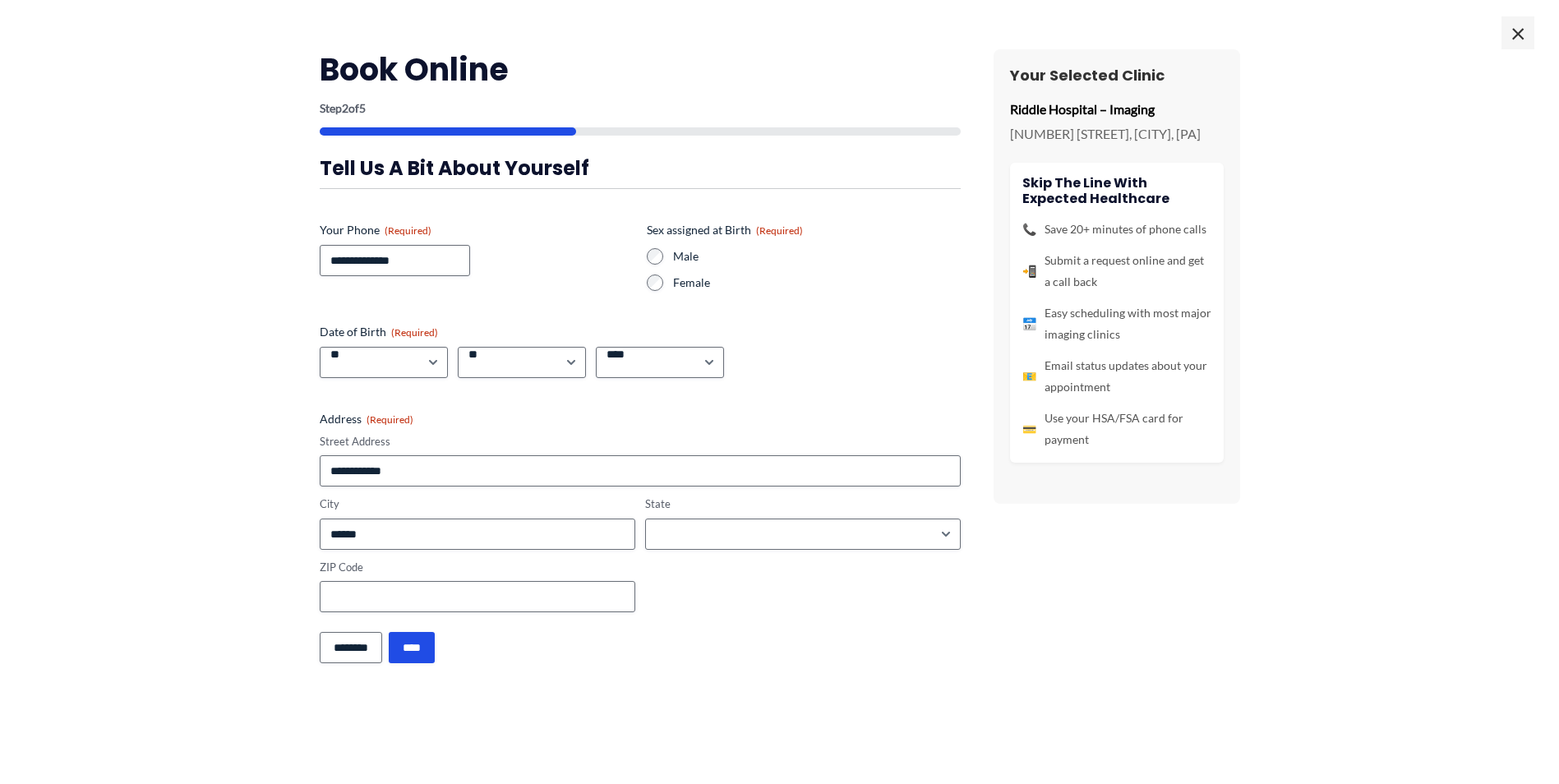 select on "**********" 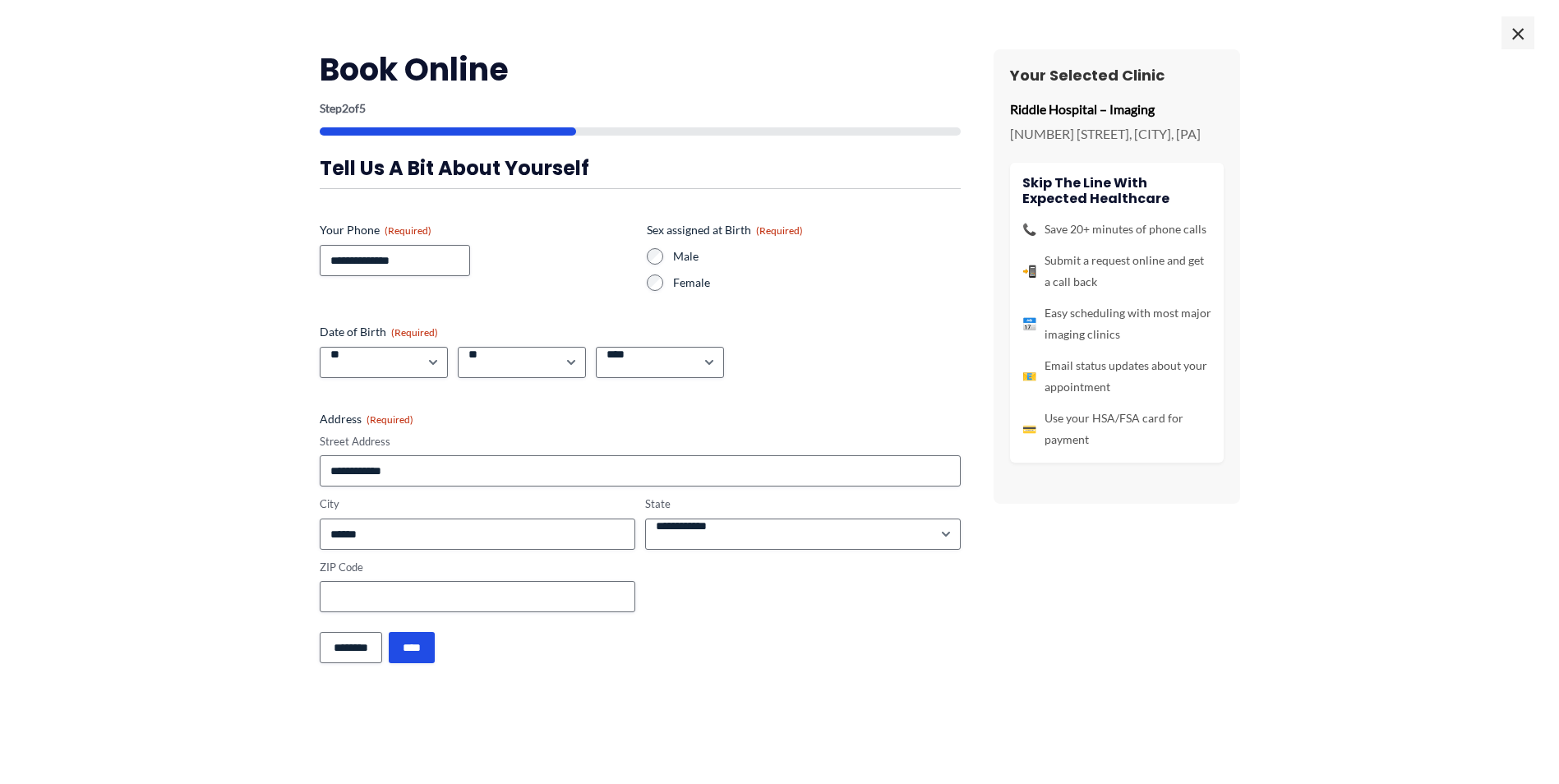 type on "**********" 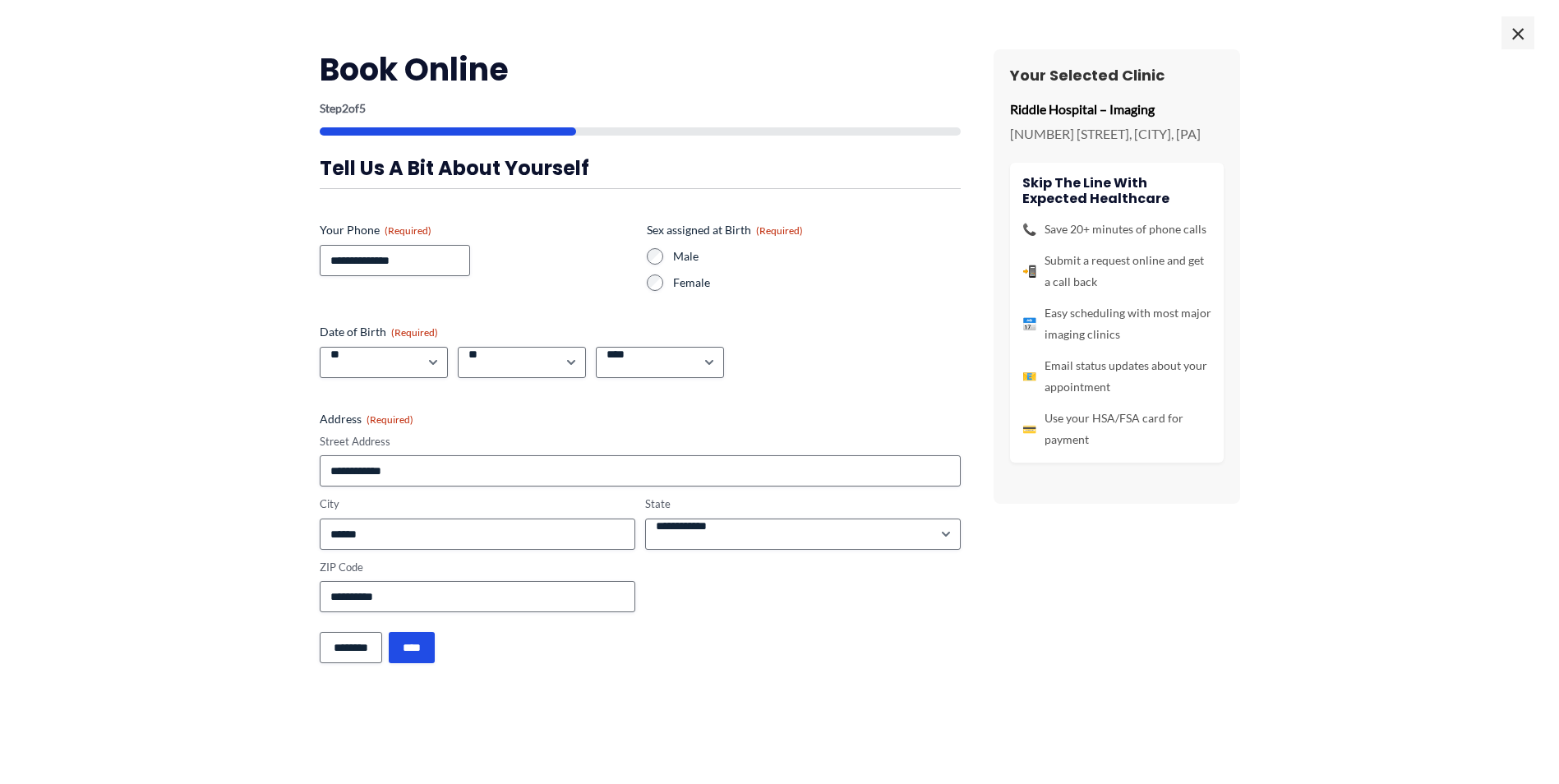 click on "**********" at bounding box center (779, 392) 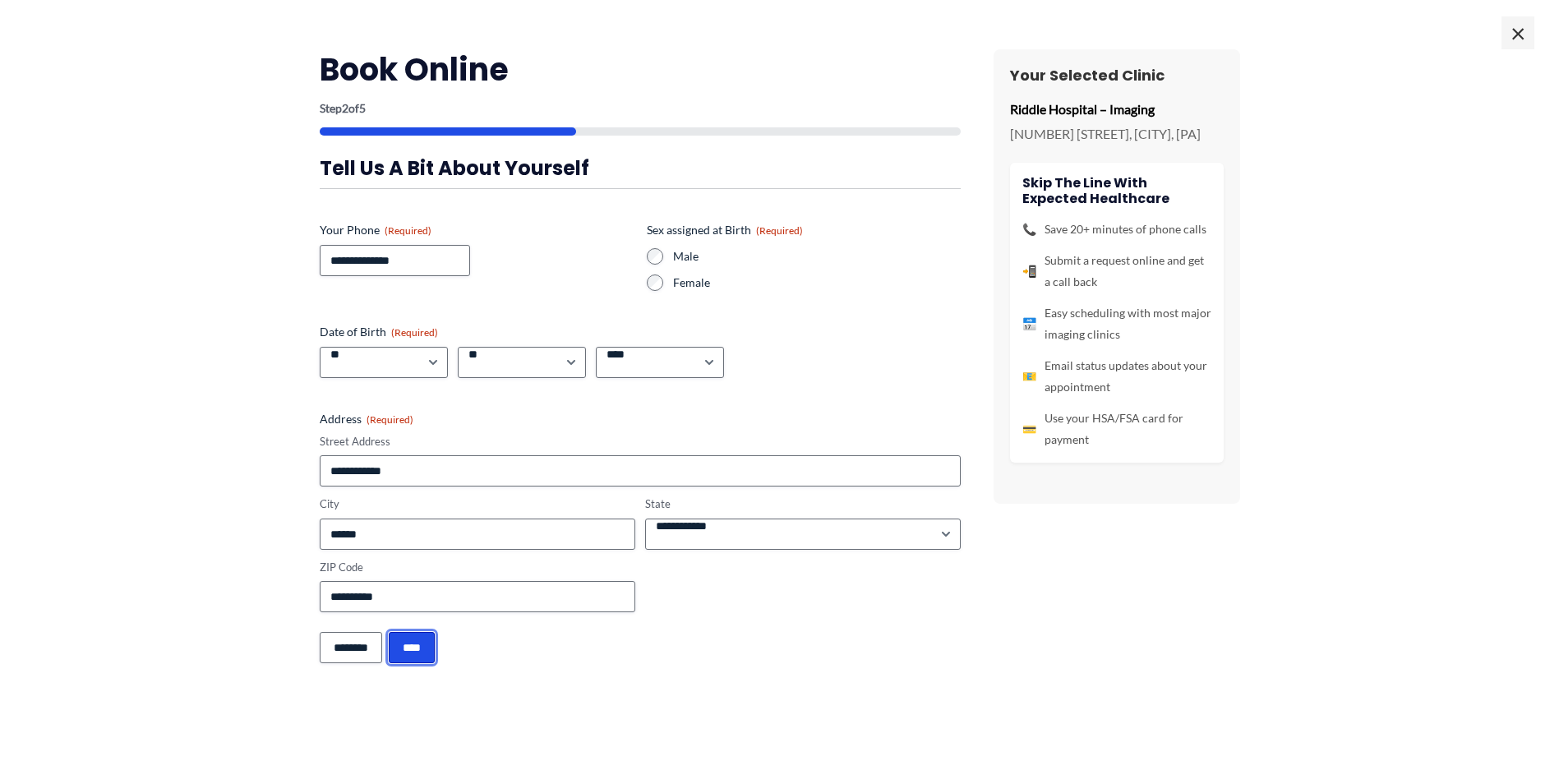 click on "****" at bounding box center (412, 648) 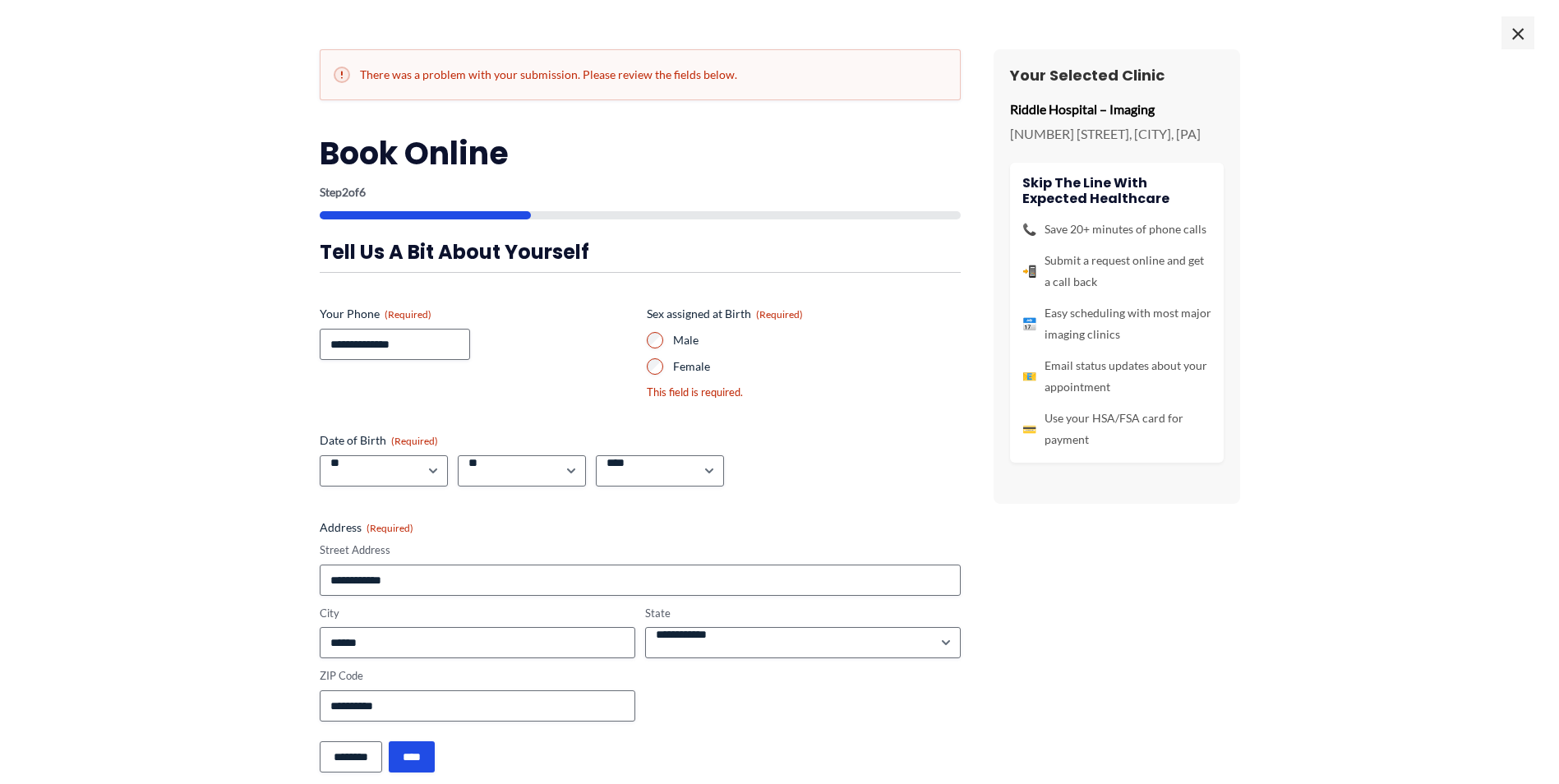 scroll, scrollTop: 0, scrollLeft: 0, axis: both 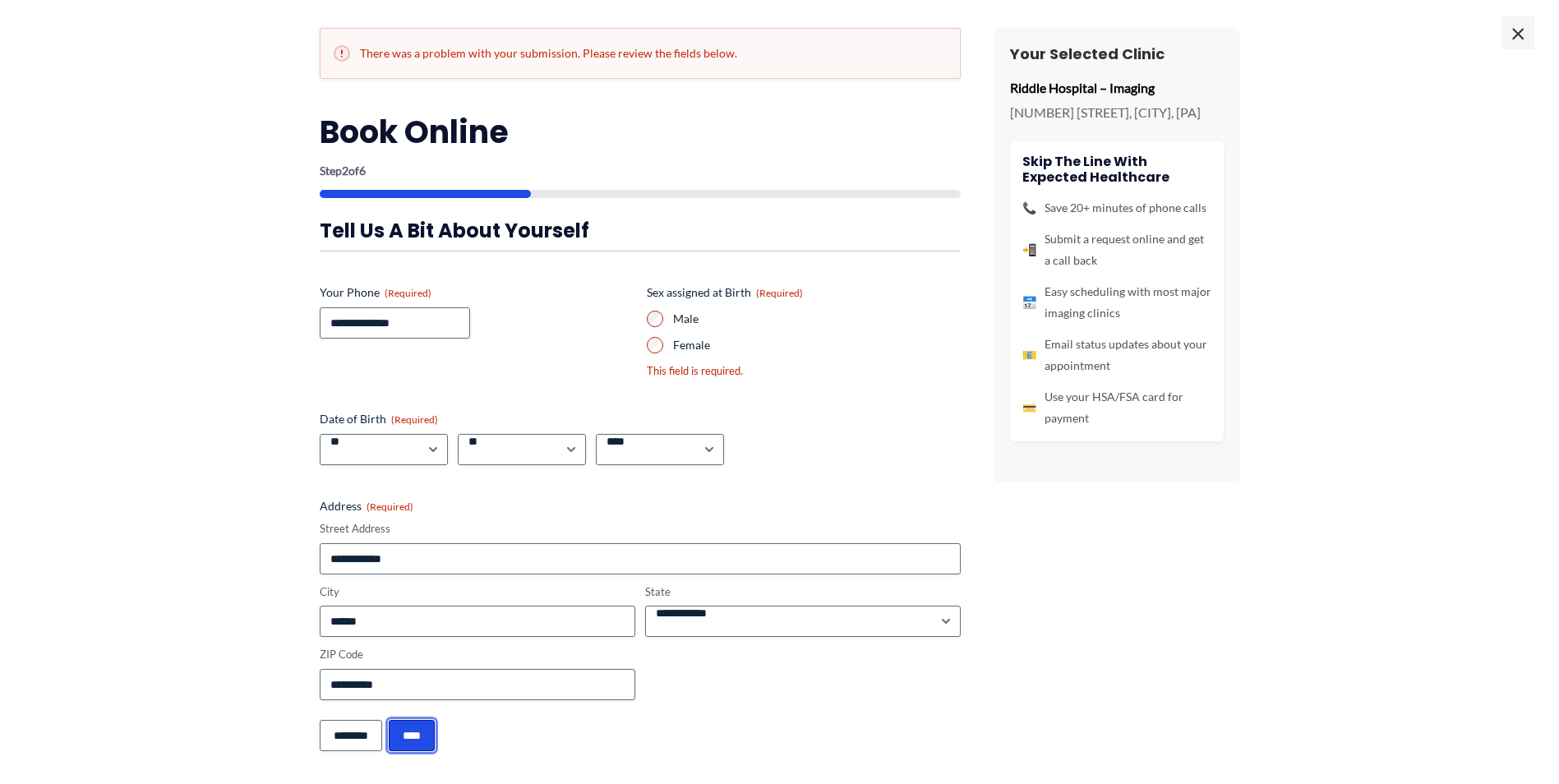 drag, startPoint x: 426, startPoint y: 736, endPoint x: 667, endPoint y: 689, distance: 245.54022 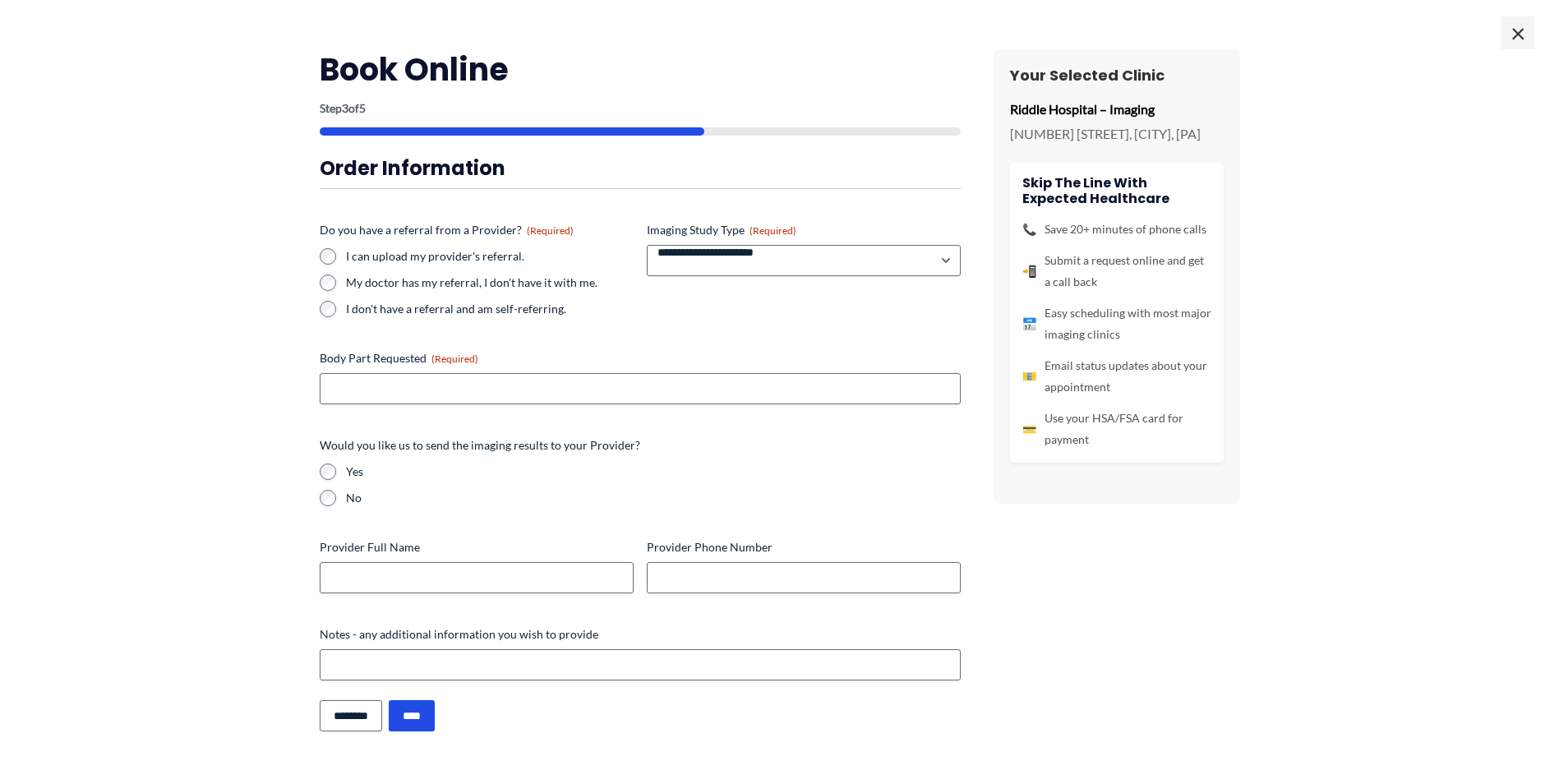 scroll, scrollTop: 685, scrollLeft: 0, axis: vertical 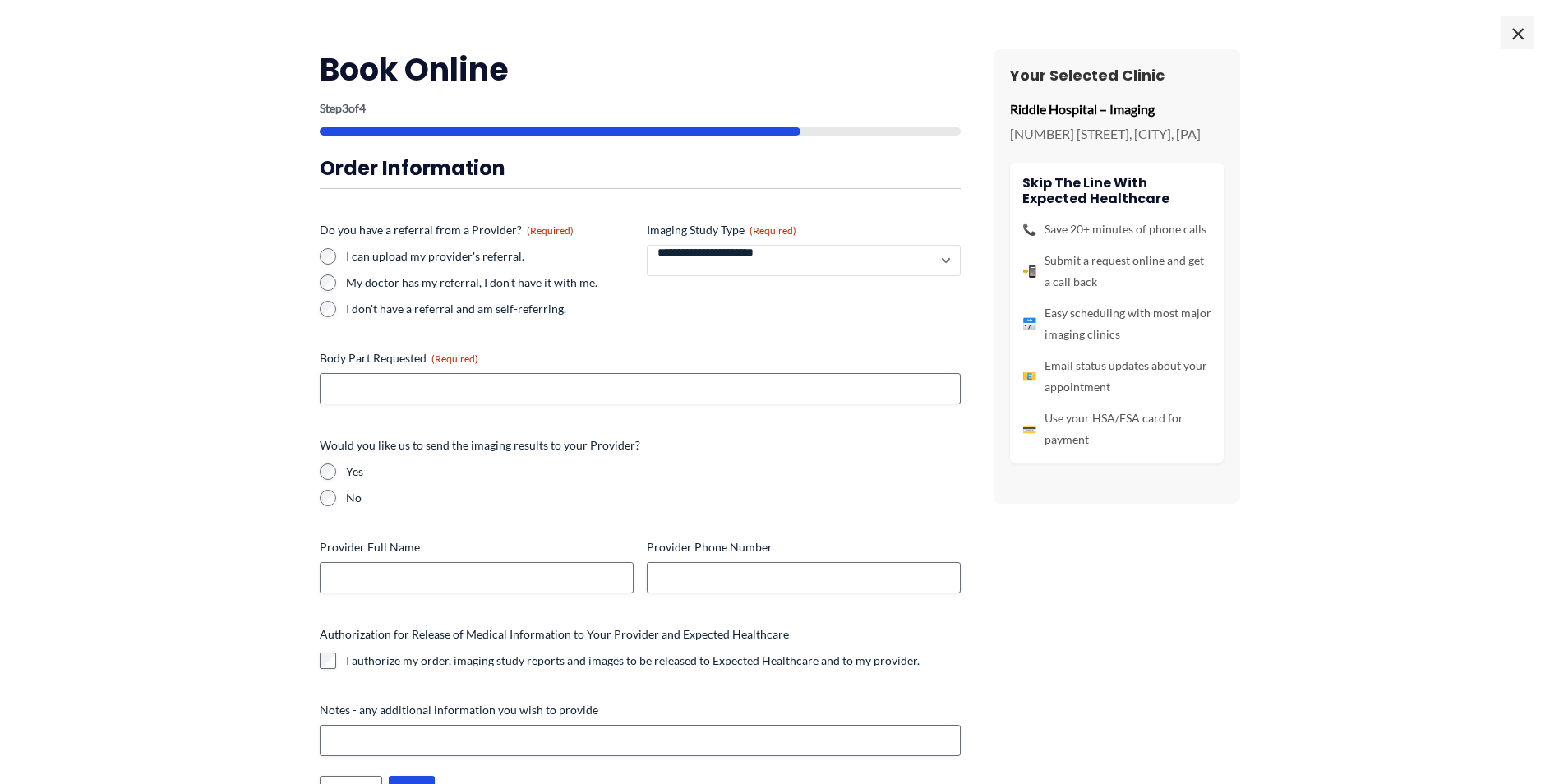 click on "**********" at bounding box center [804, 261] 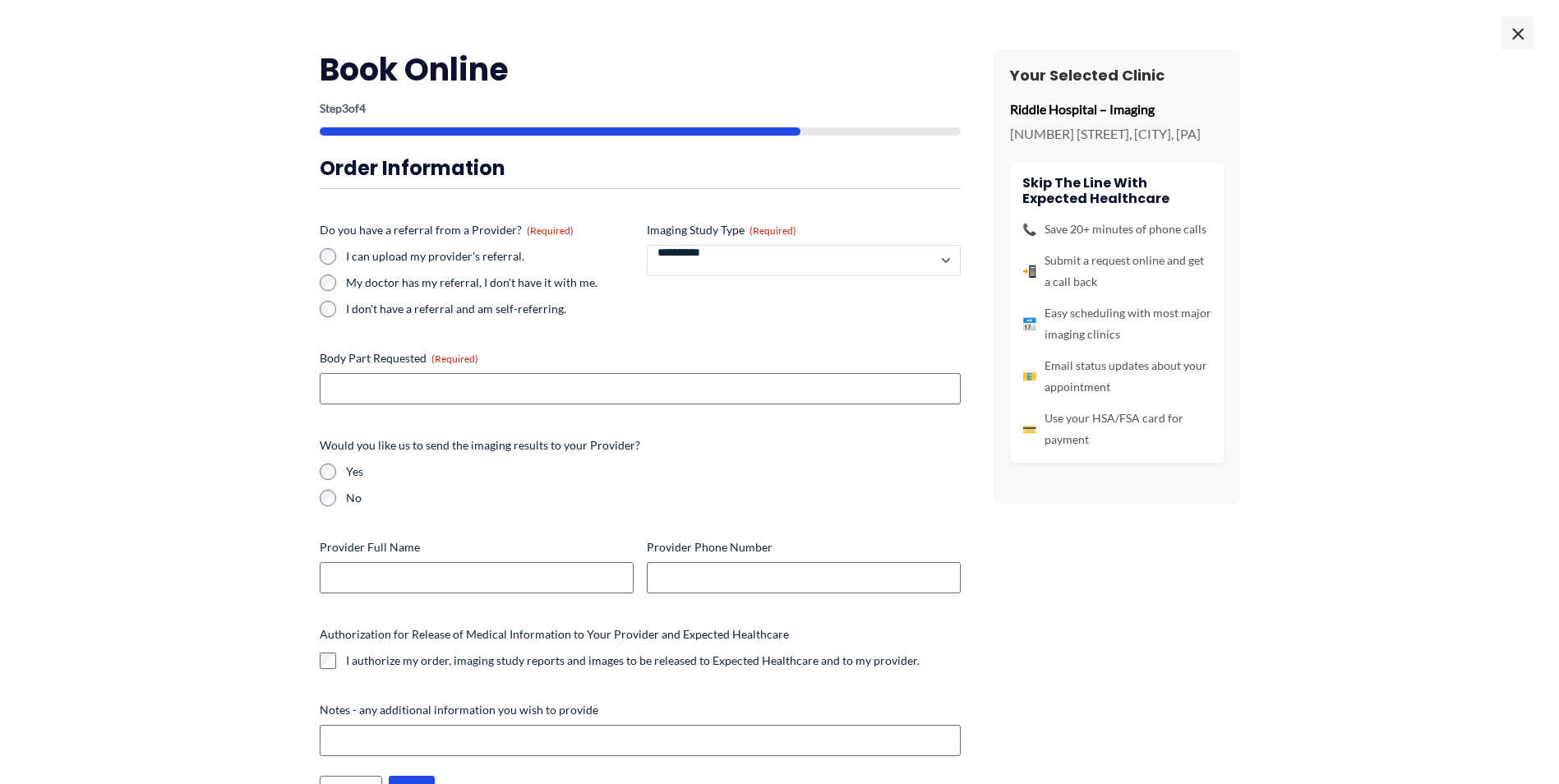 click on "**********" at bounding box center [804, 261] 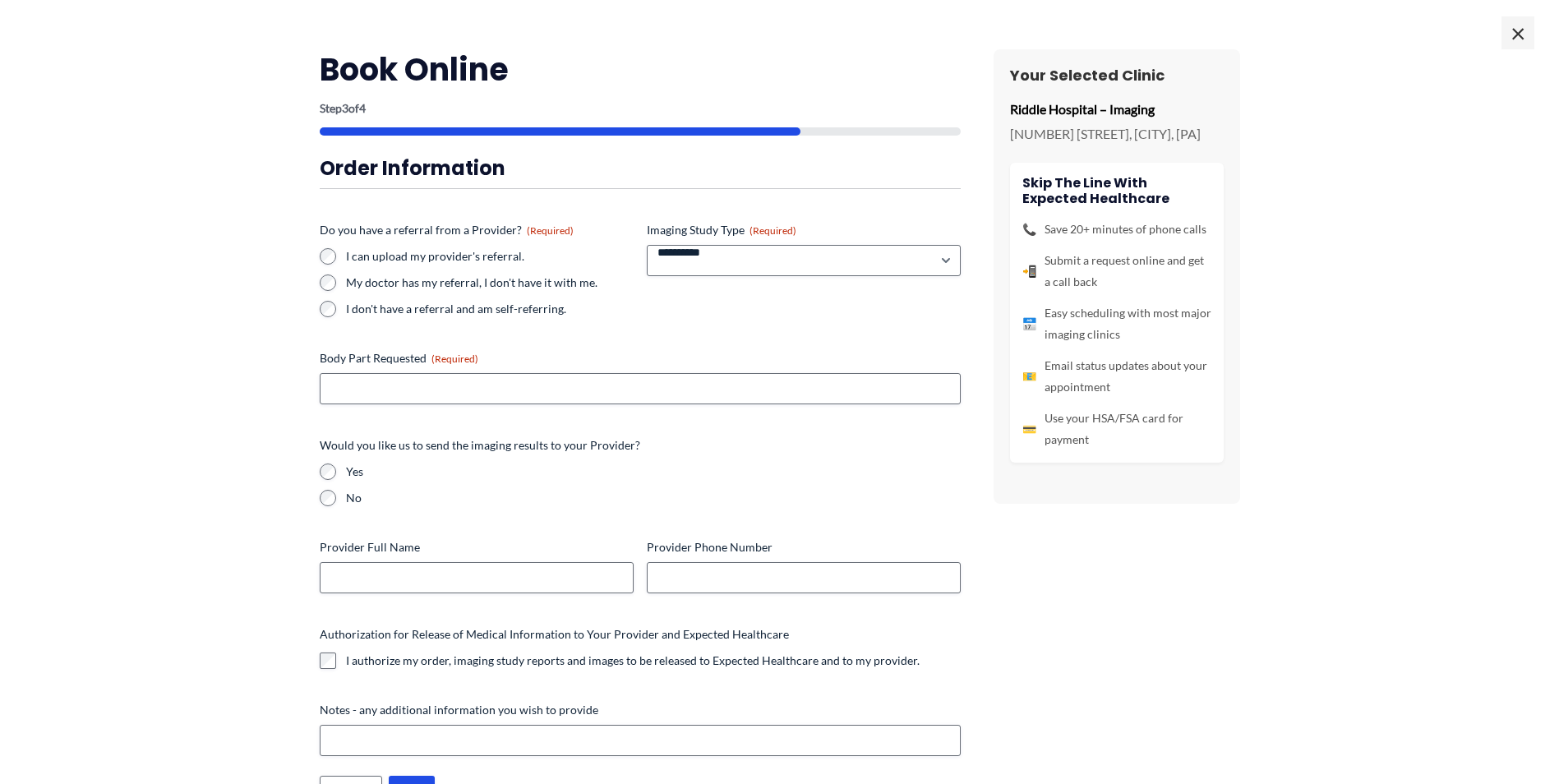 click on "**********" at bounding box center [804, 270] 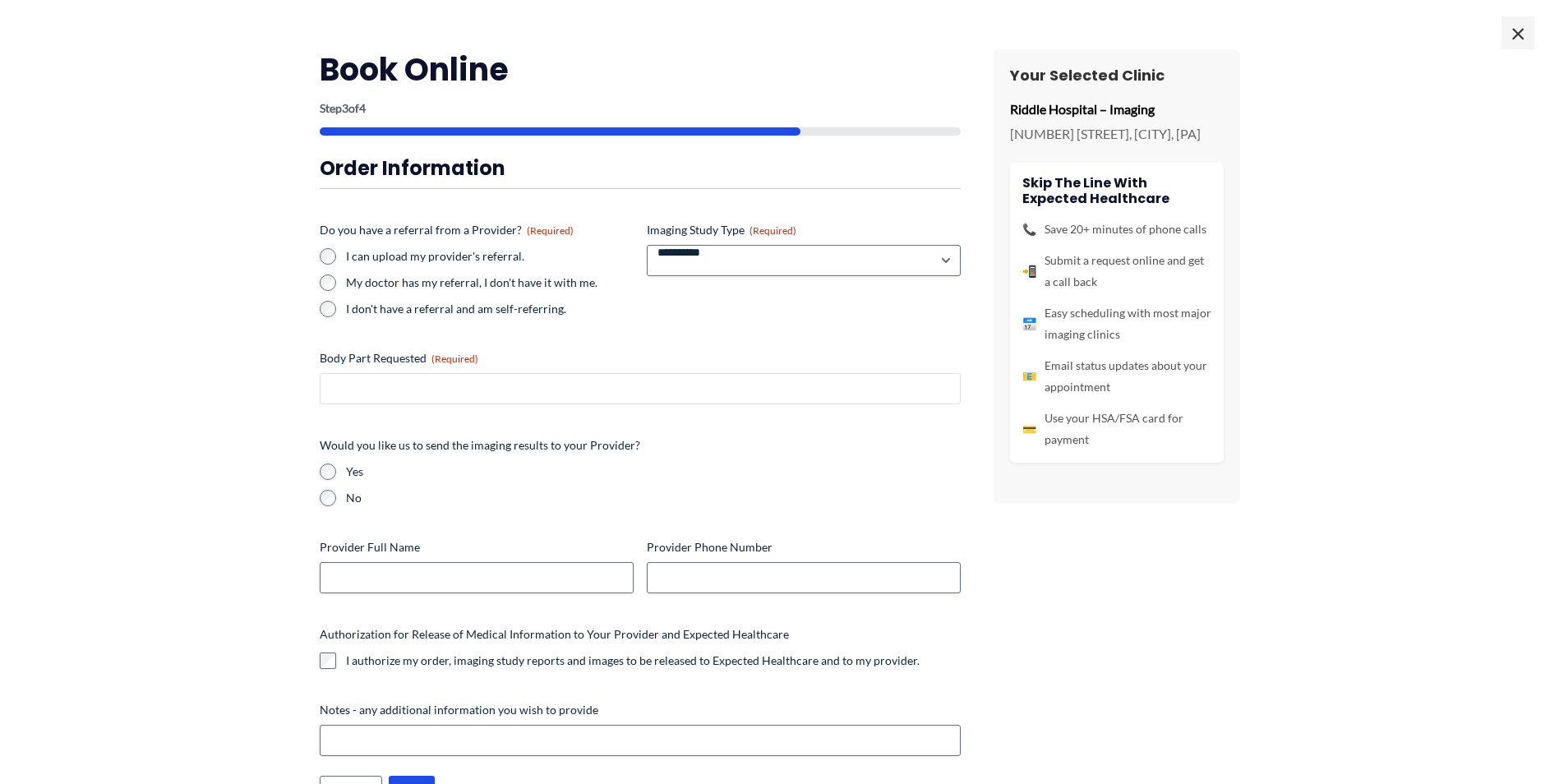 click on "Body Part Requested (Required)" at bounding box center (640, 389) 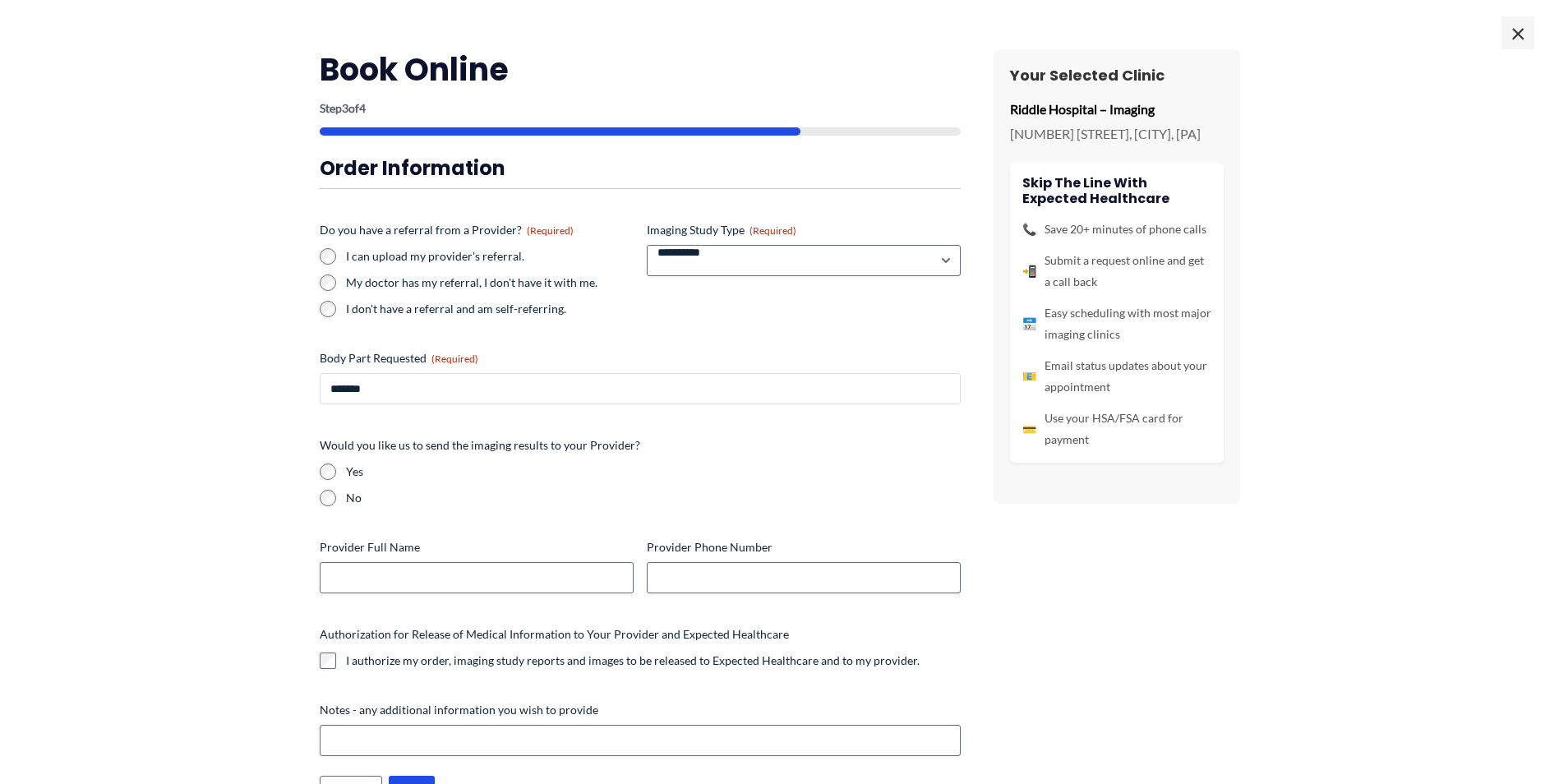 scroll, scrollTop: 603, scrollLeft: 0, axis: vertical 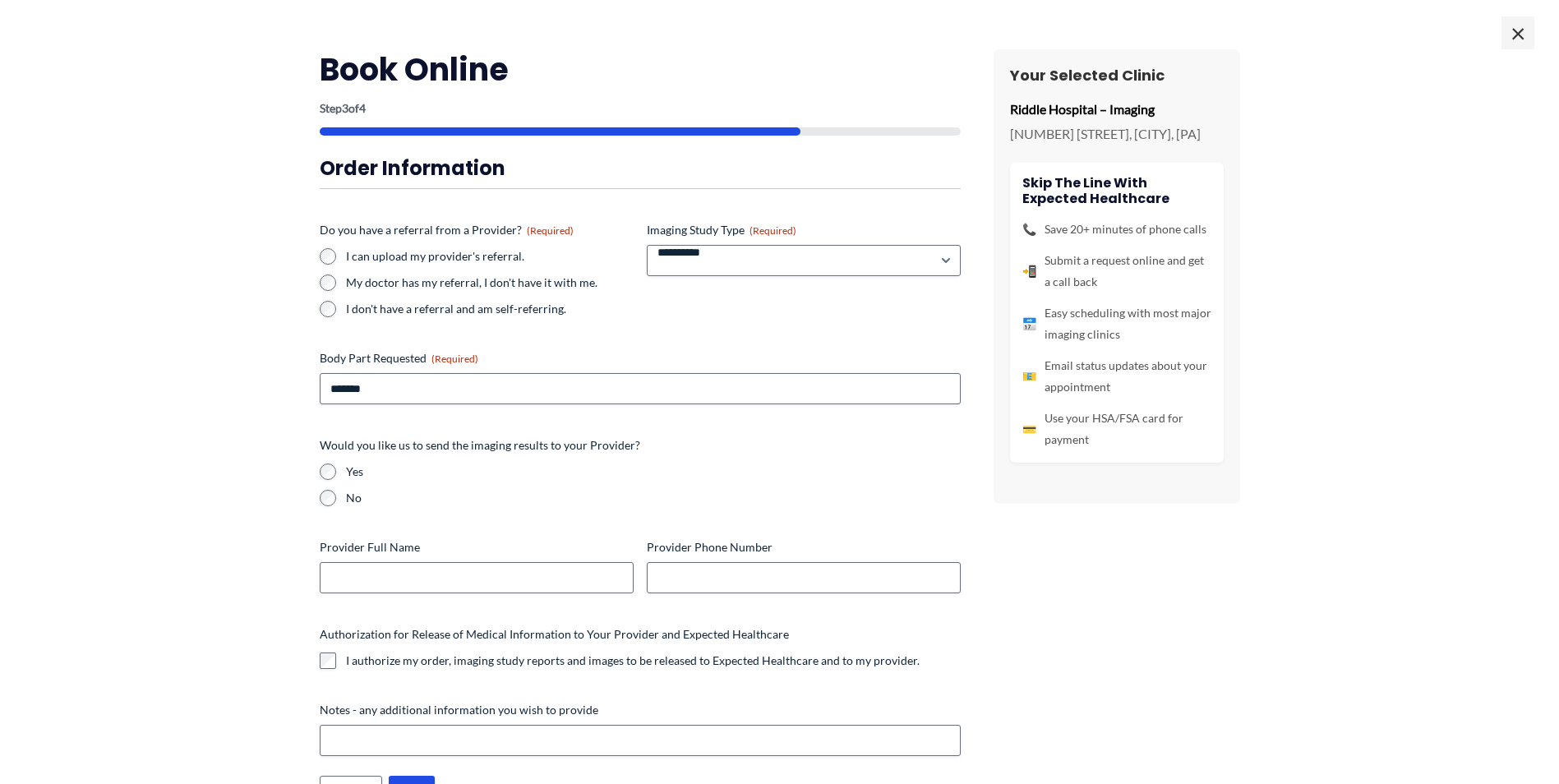 click on "**********" at bounding box center (640, 455) 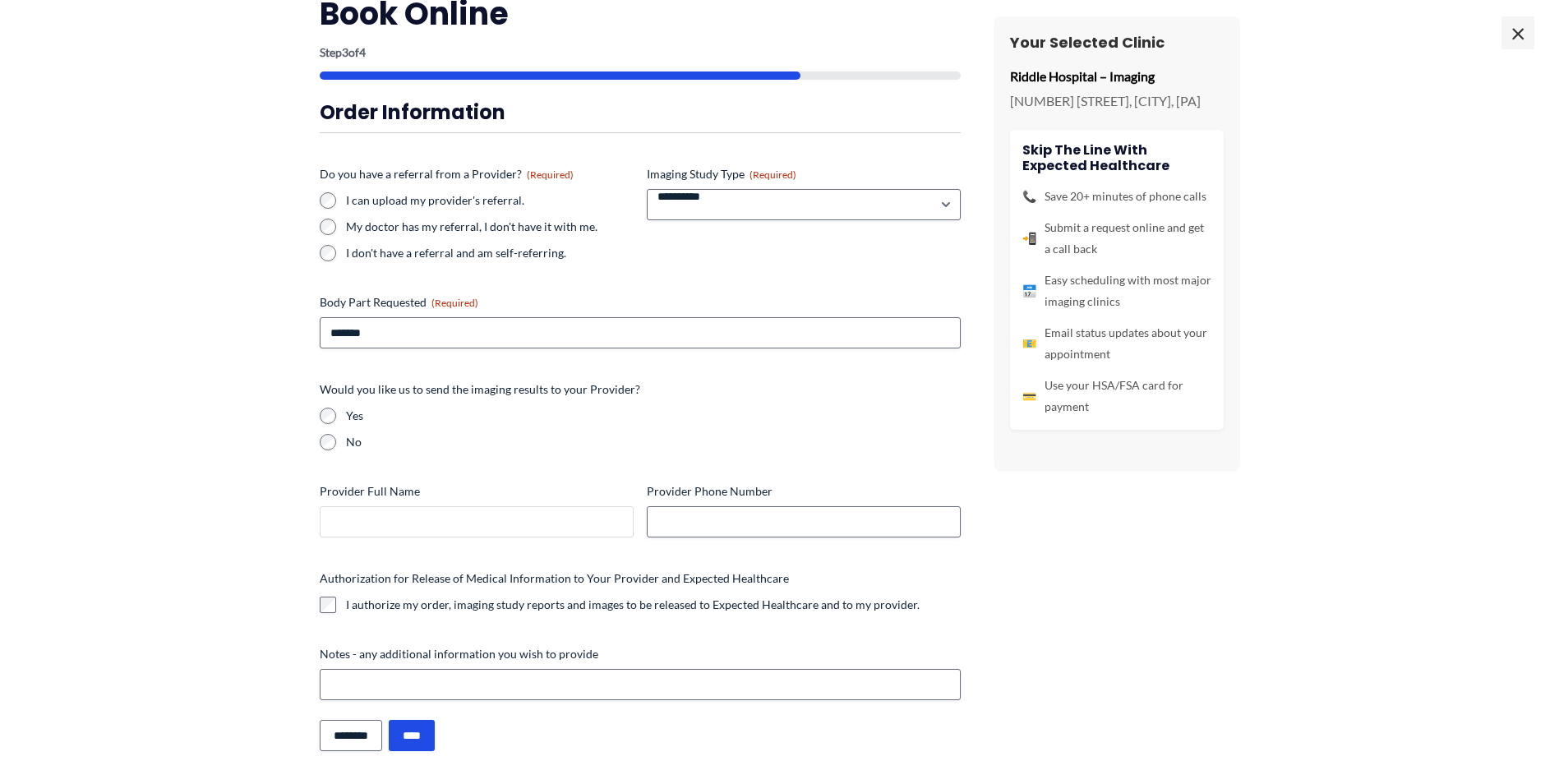 click on "Provider Full Name" at bounding box center (477, 522) 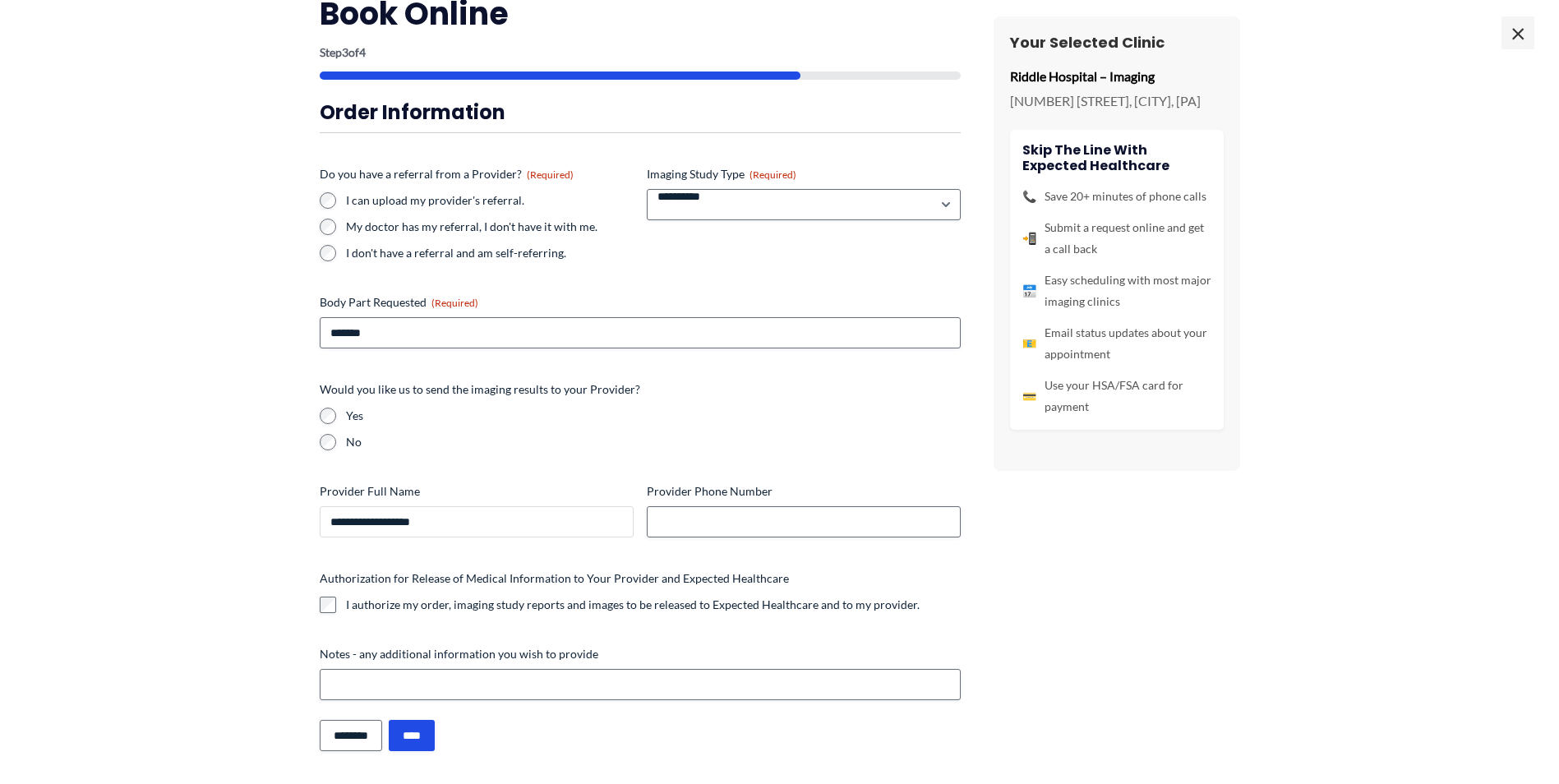 type on "**********" 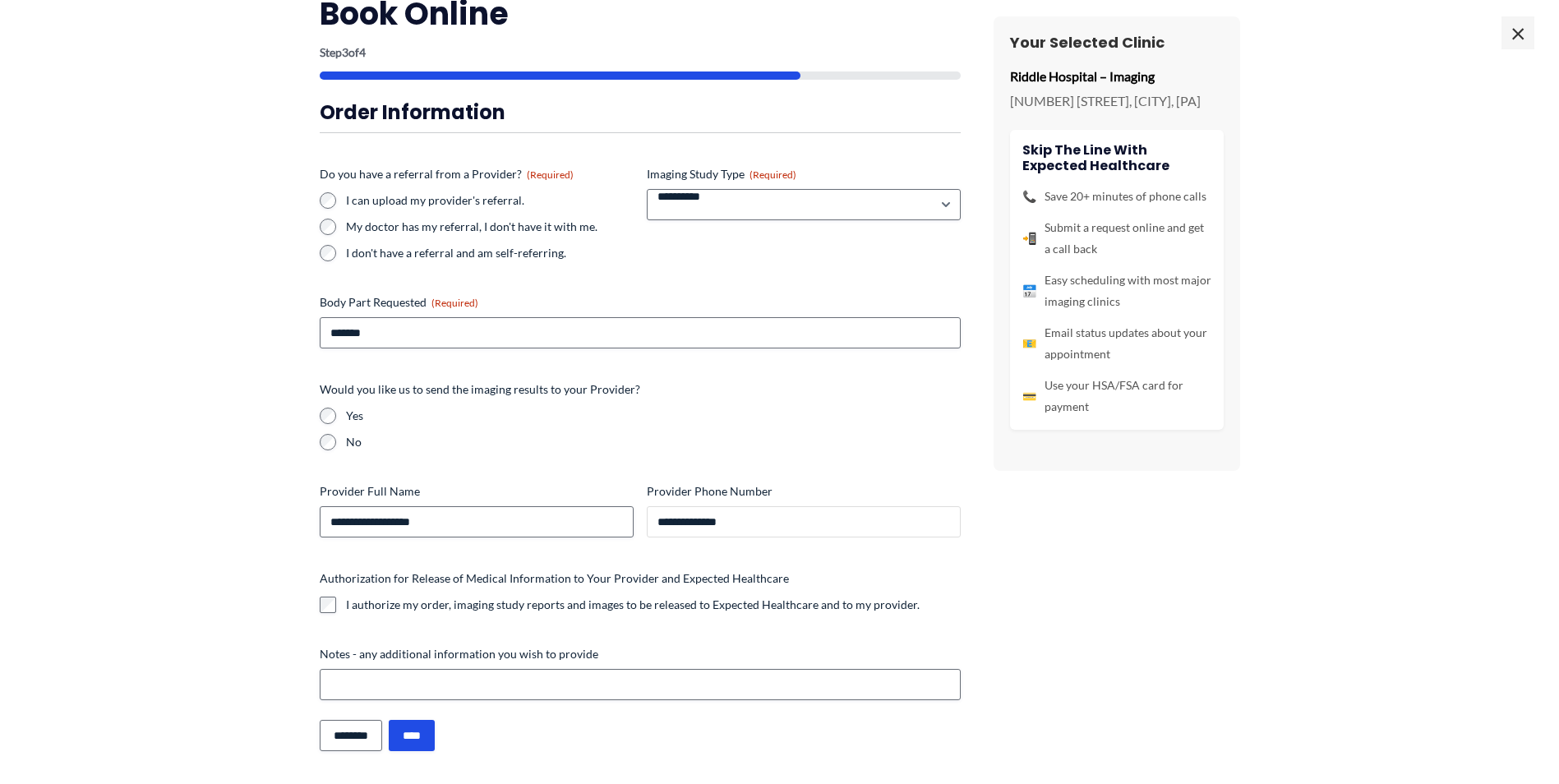 click on "**********" at bounding box center (804, 522) 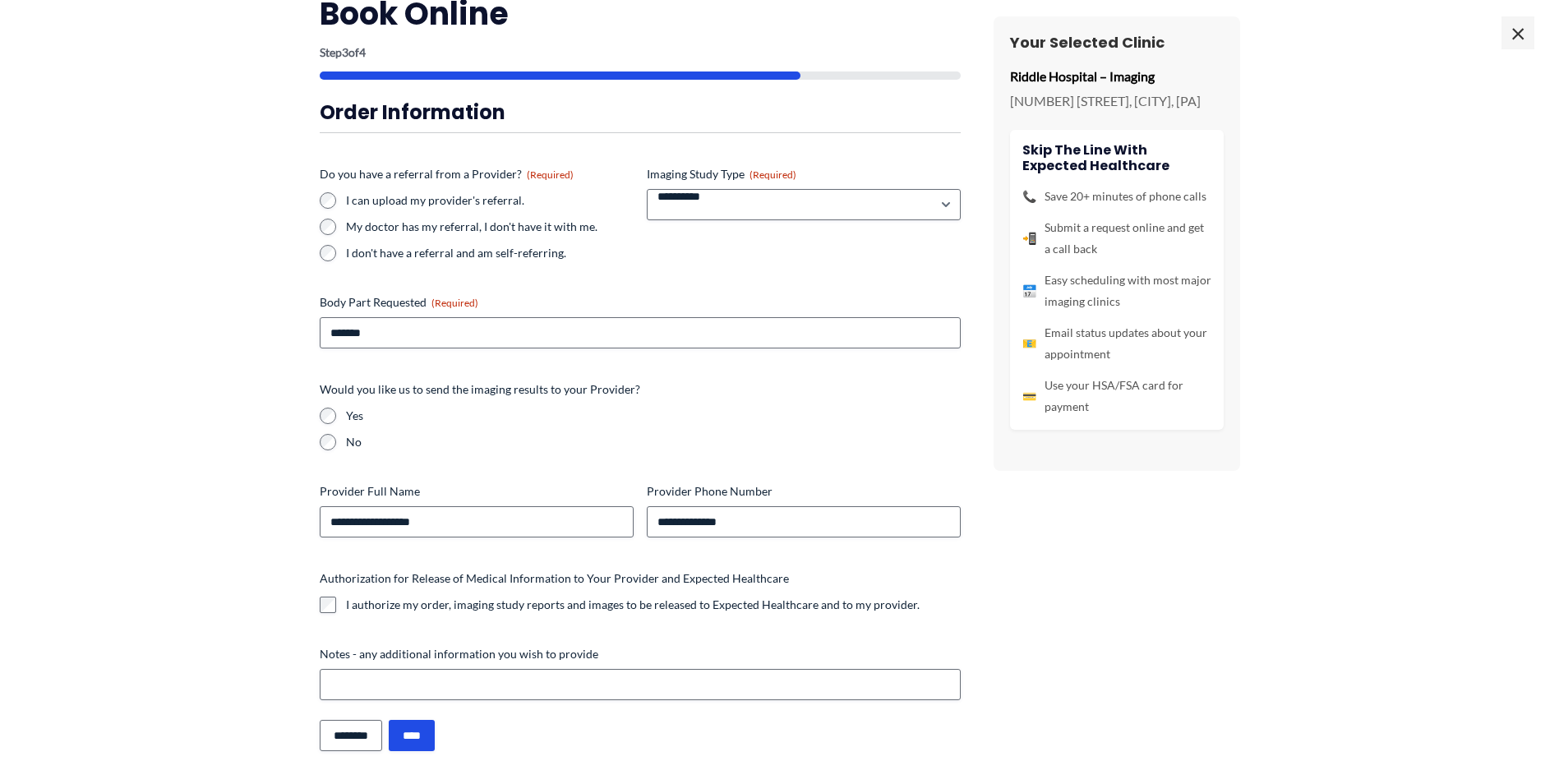click on "**********" at bounding box center [780, 372] 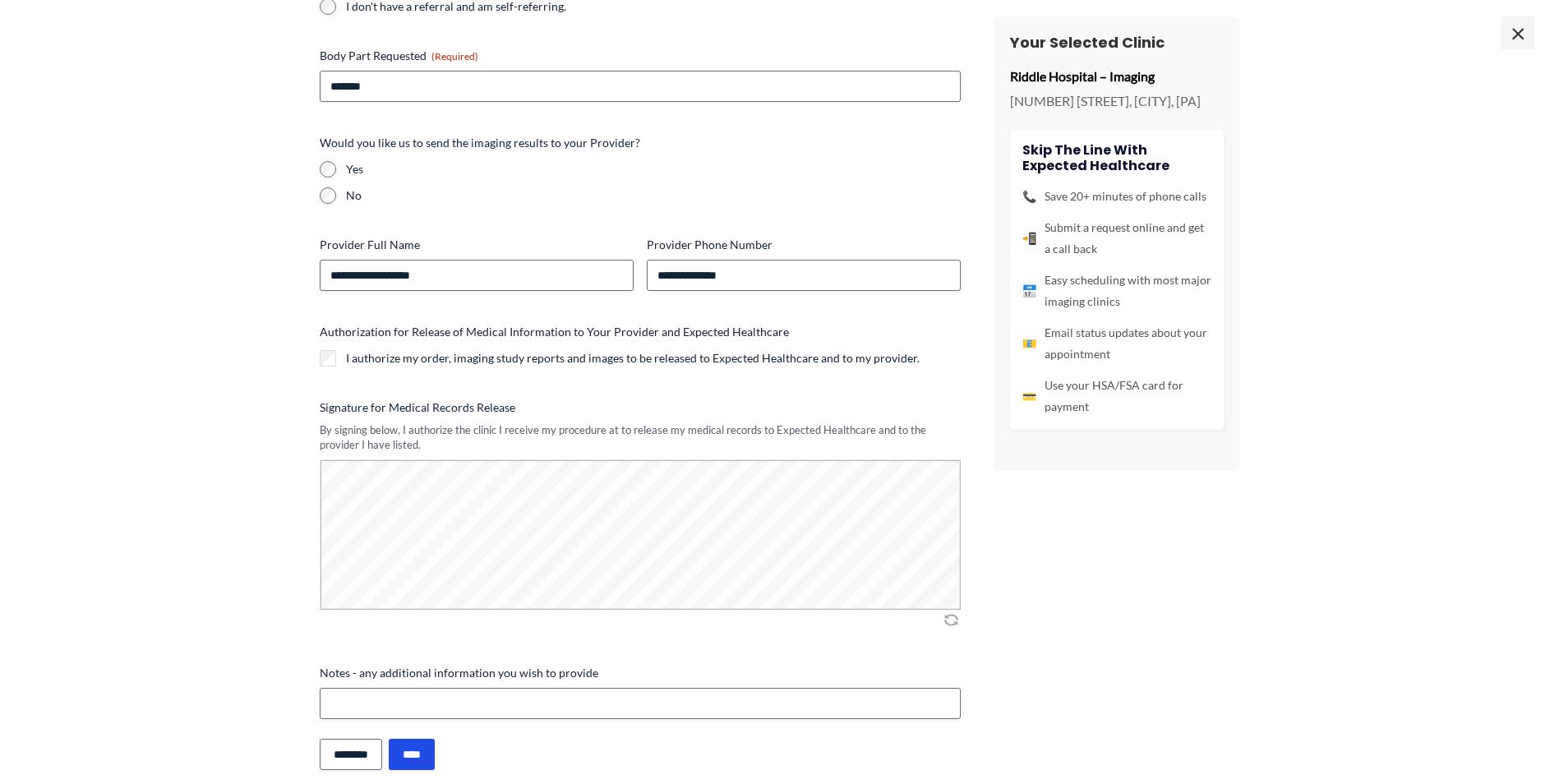 scroll, scrollTop: 321, scrollLeft: 0, axis: vertical 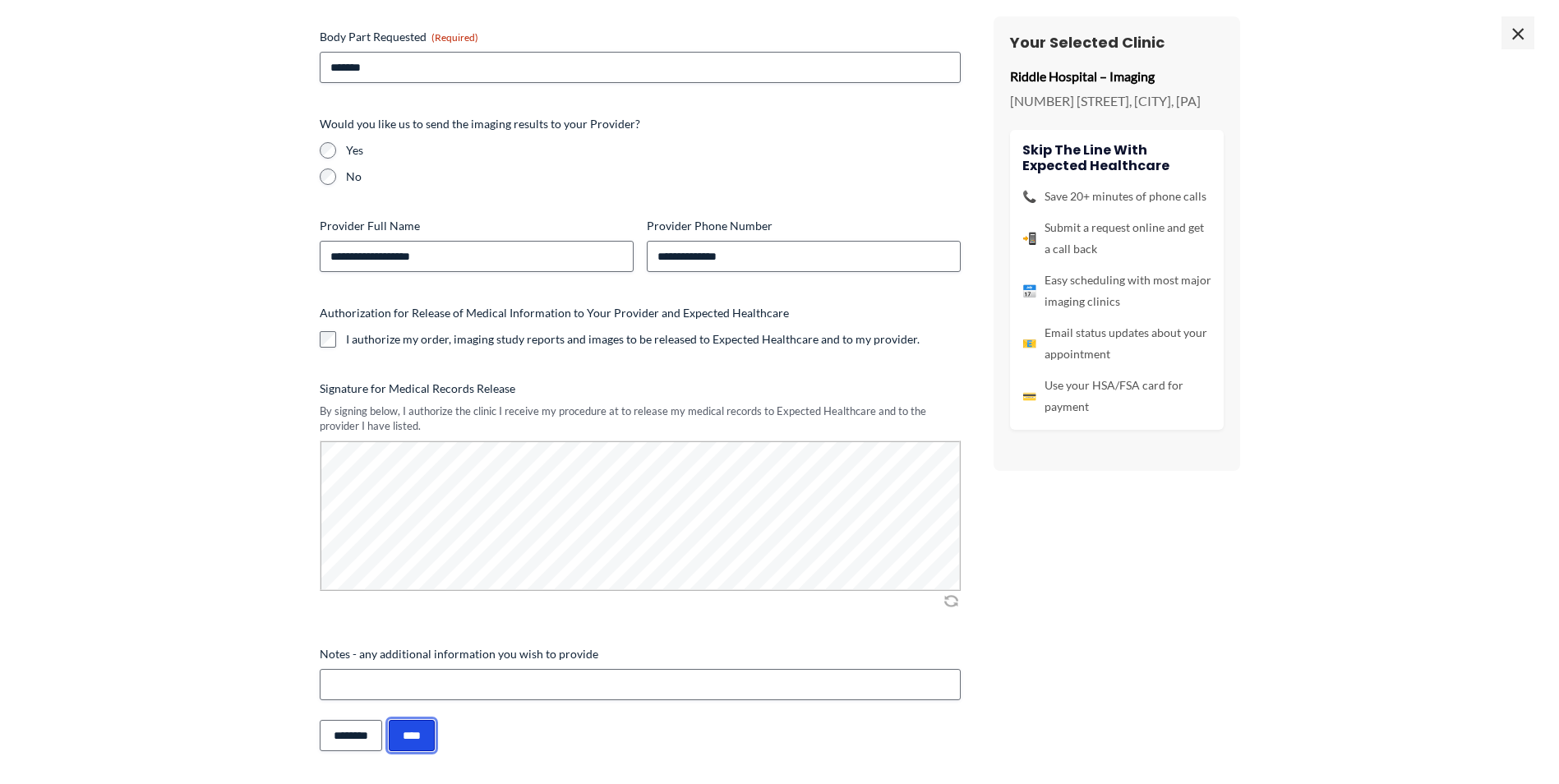 click on "****" at bounding box center [412, 736] 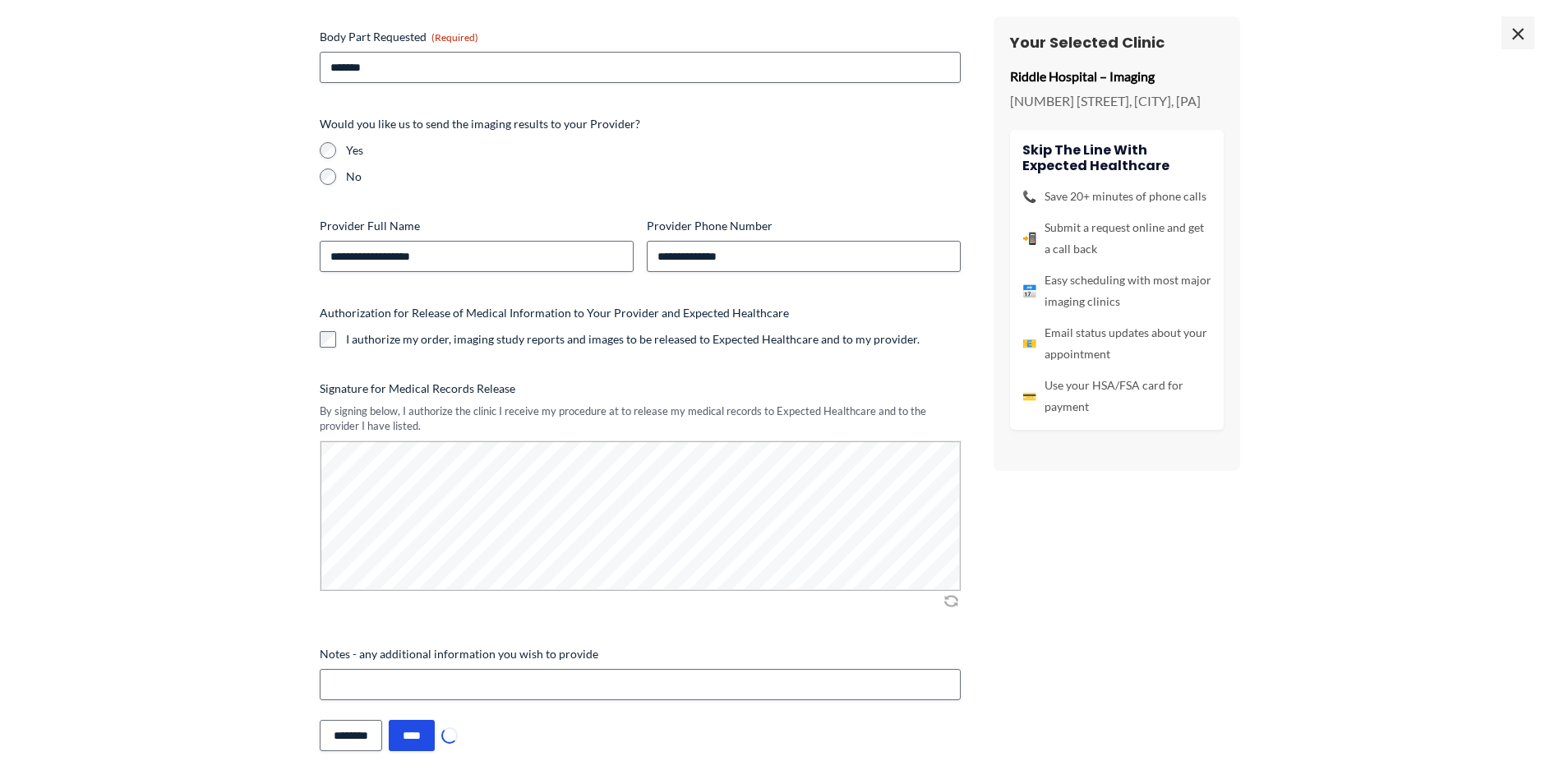scroll, scrollTop: 0, scrollLeft: 0, axis: both 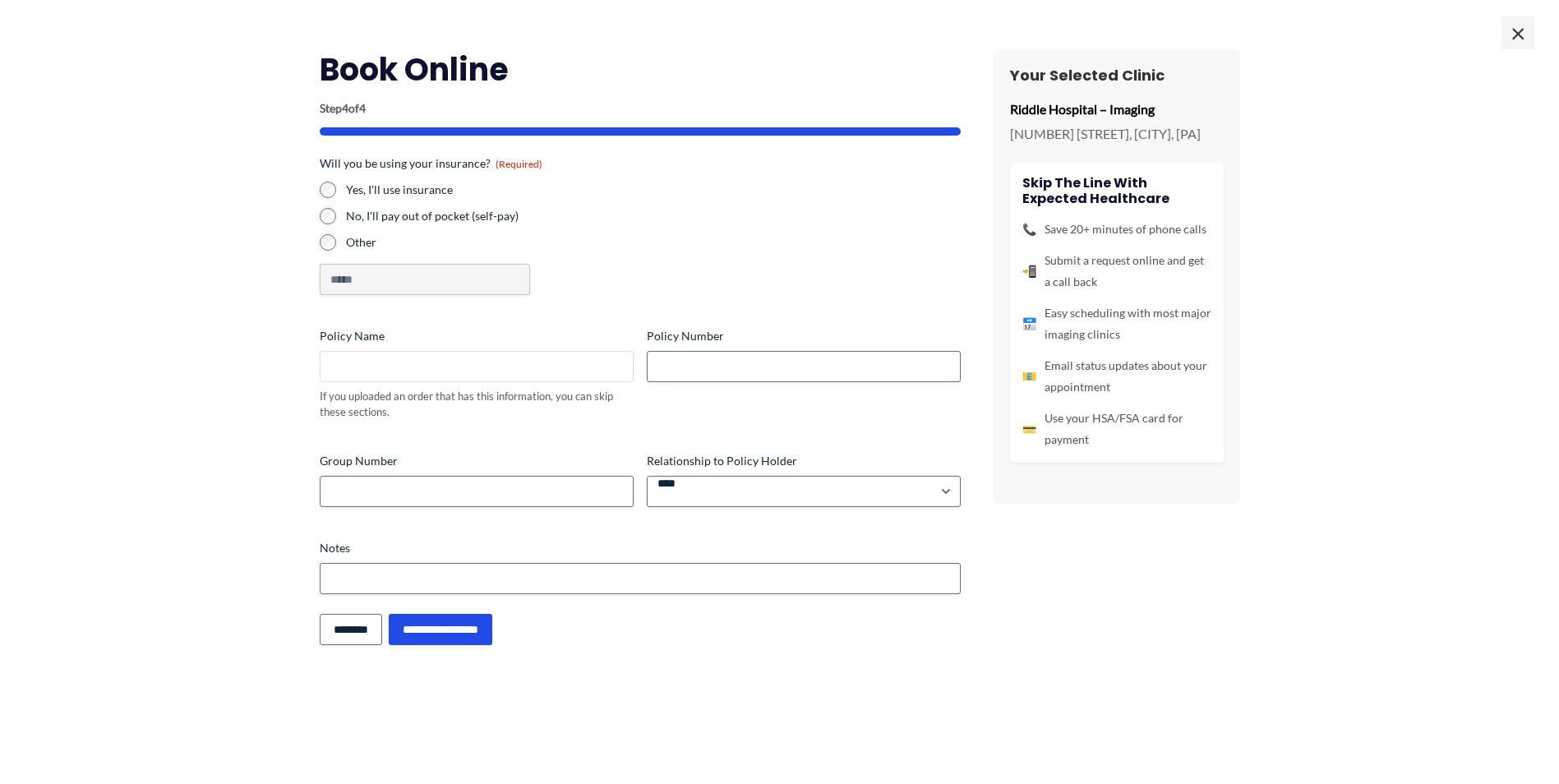 click on "Policy Name" at bounding box center (477, 367) 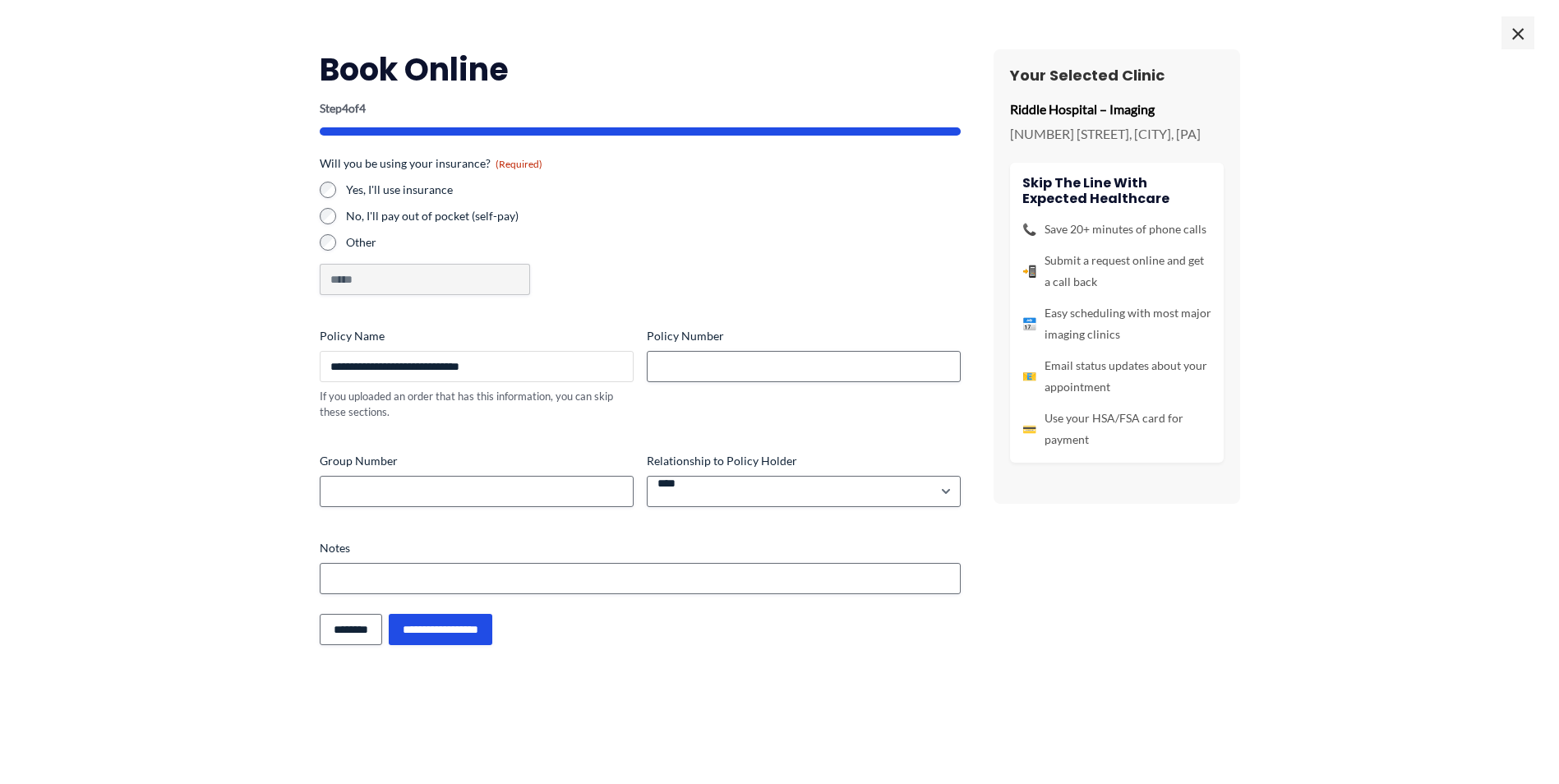 type on "**********" 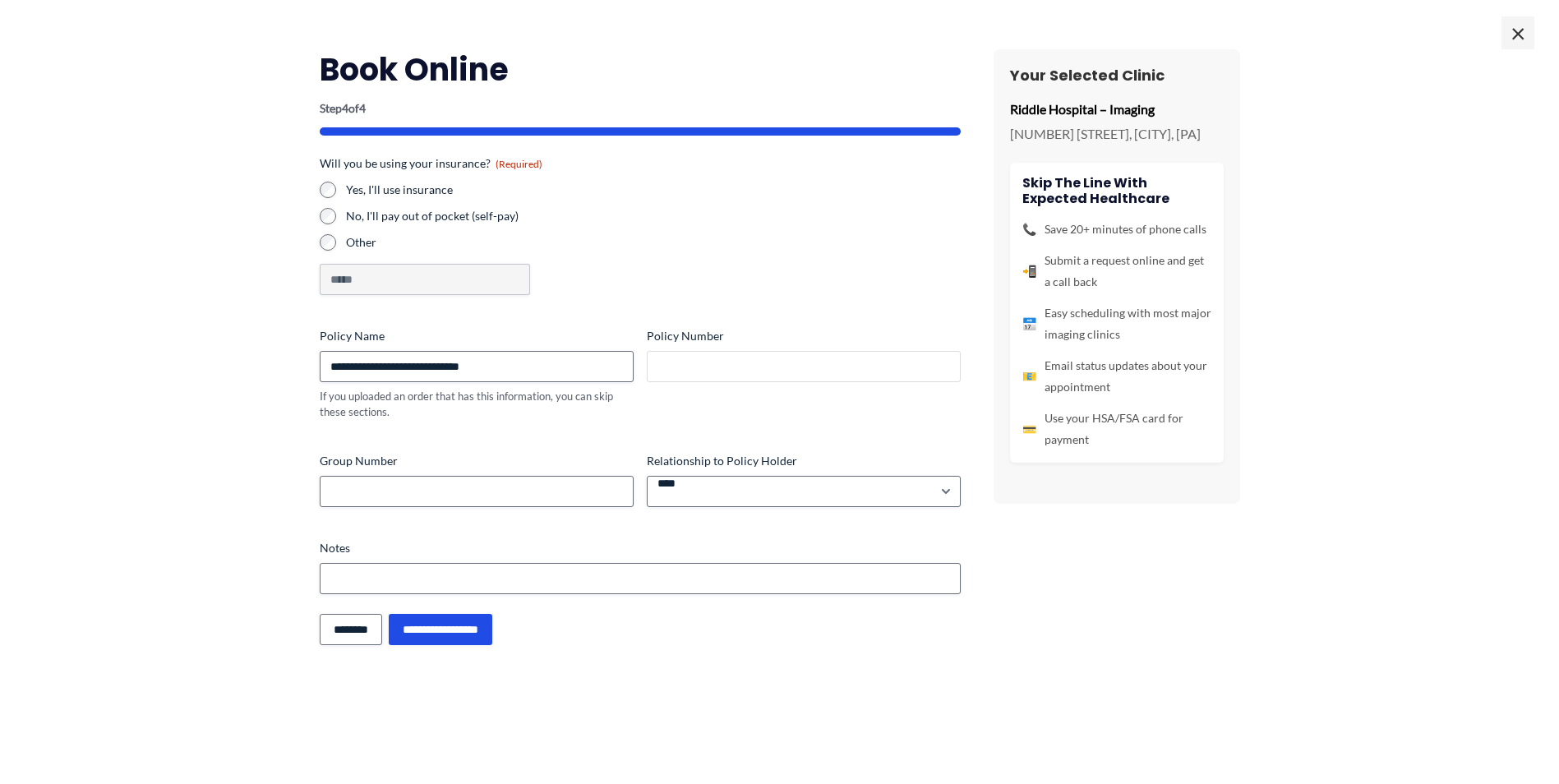 click on "Policy Number" at bounding box center [804, 367] 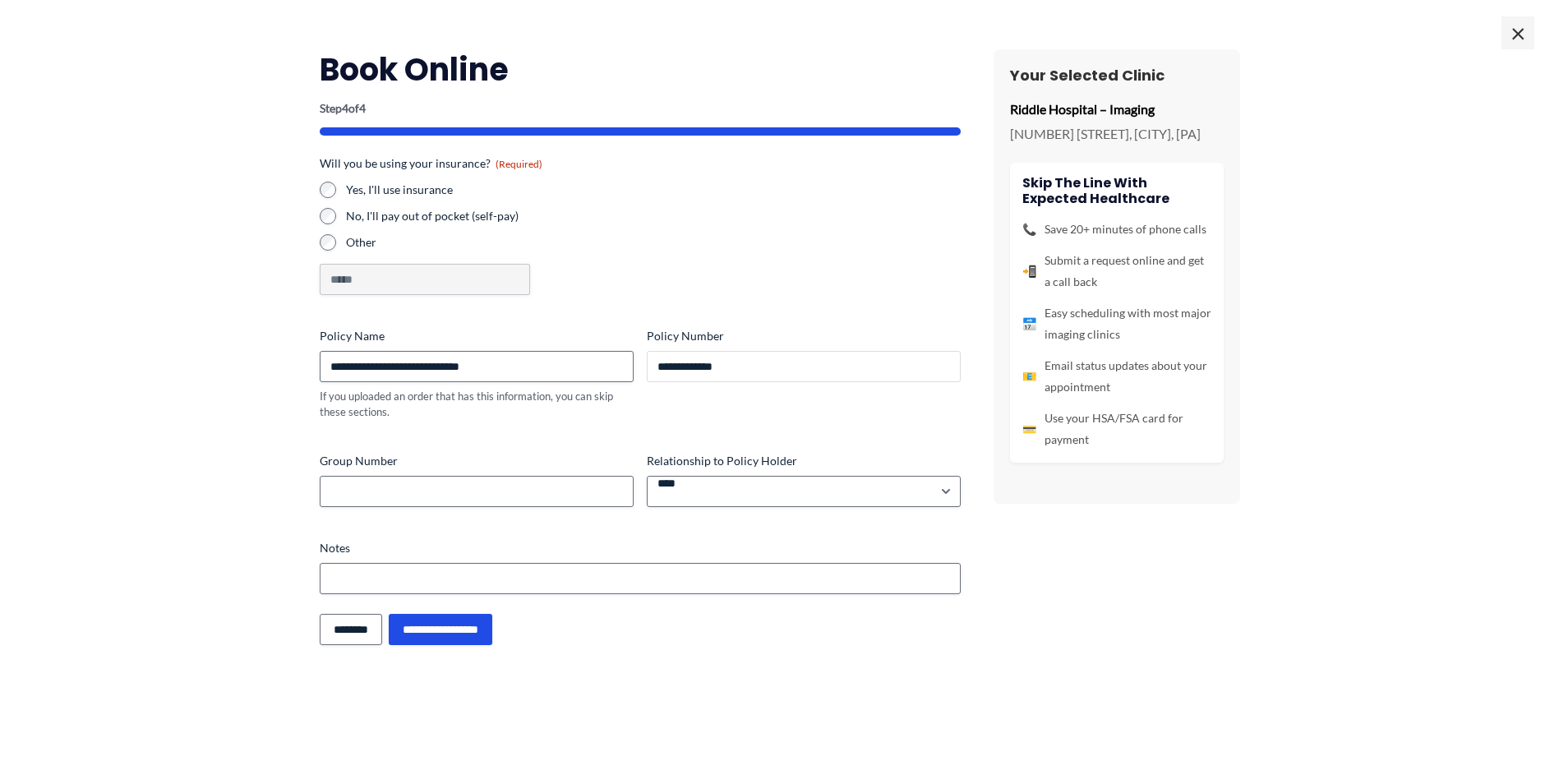 type on "**********" 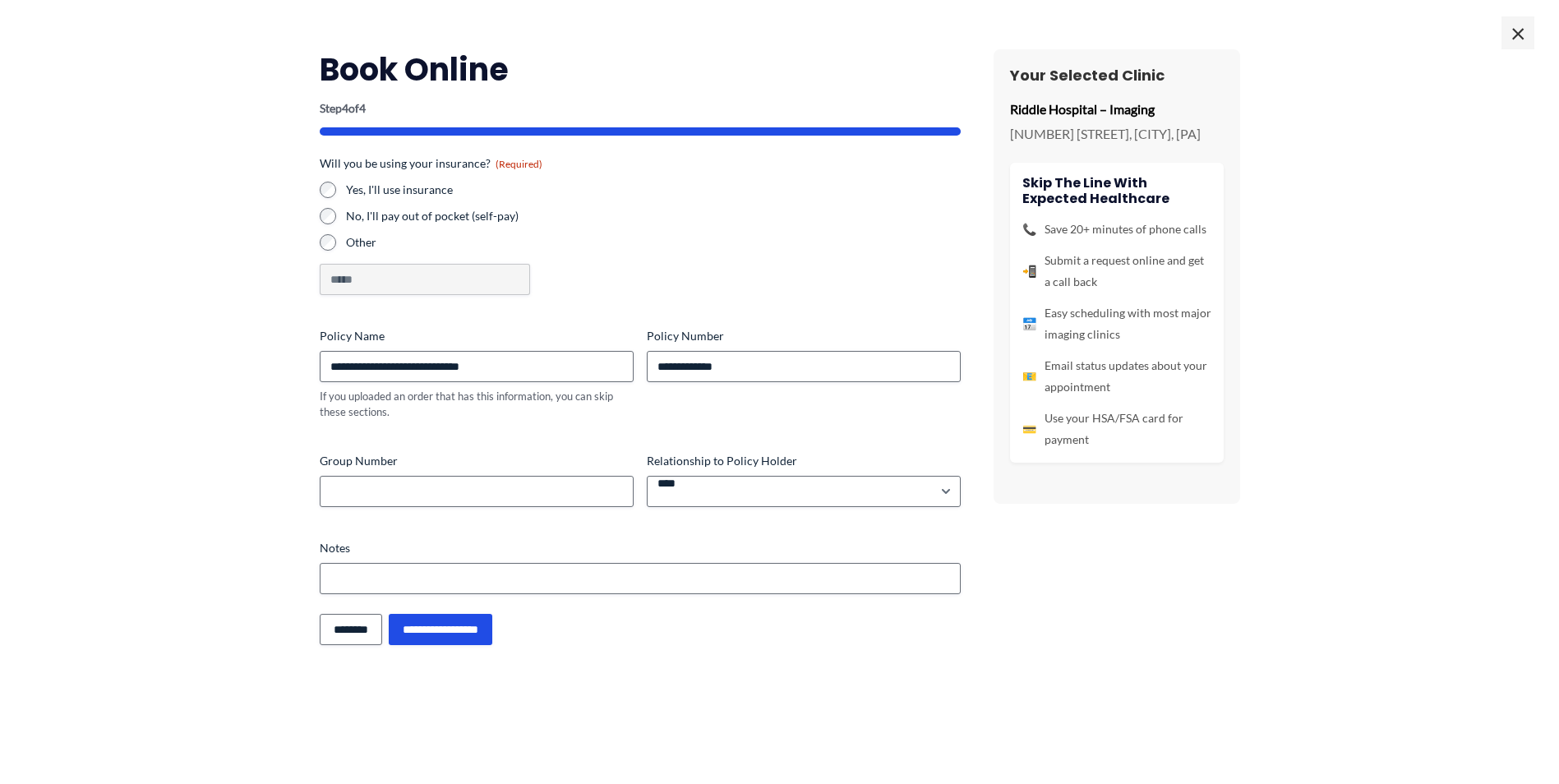 click on "**********" at bounding box center (640, 374) 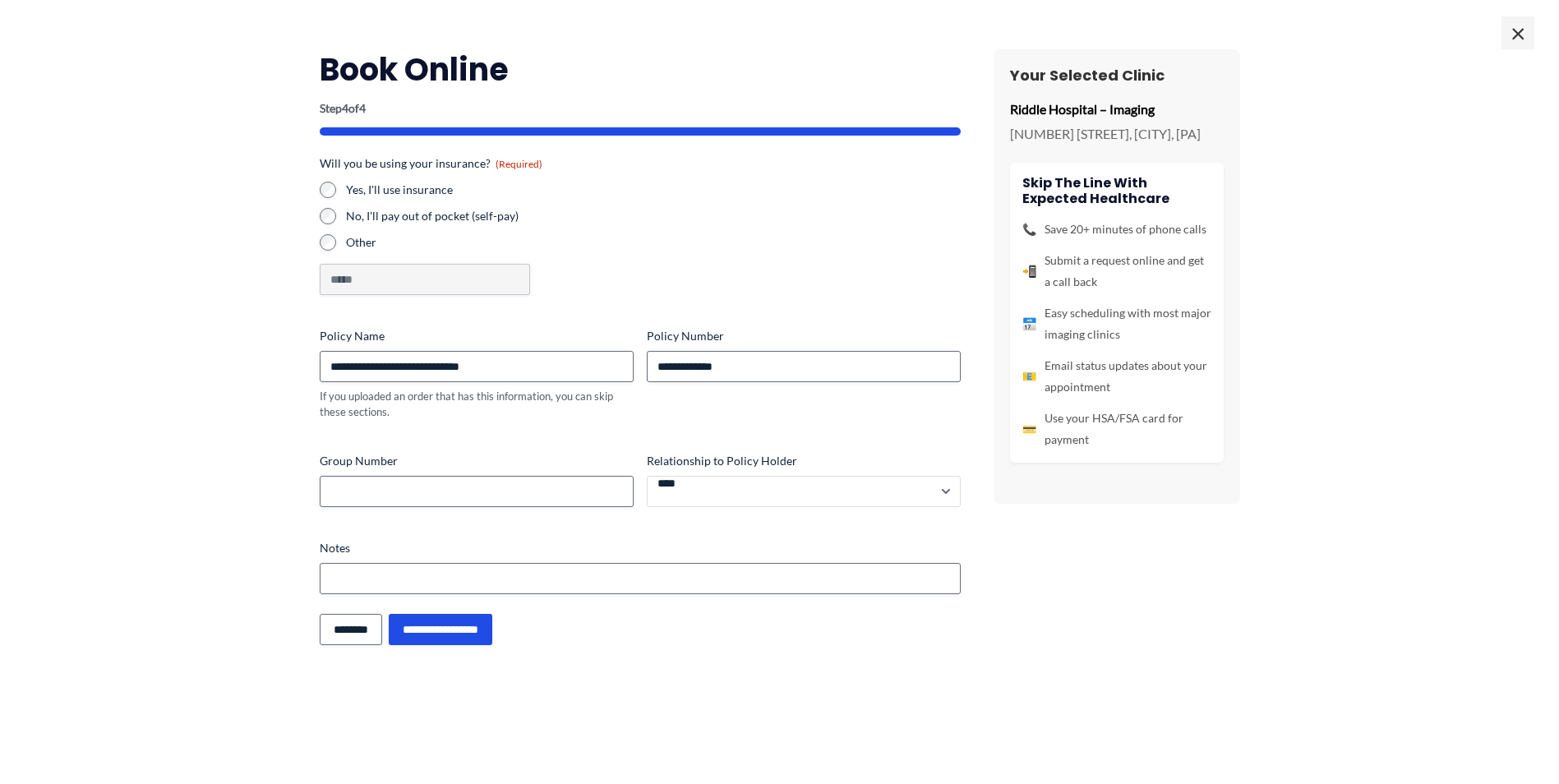 click on "**** ****** ********* *****" at bounding box center [804, 491] 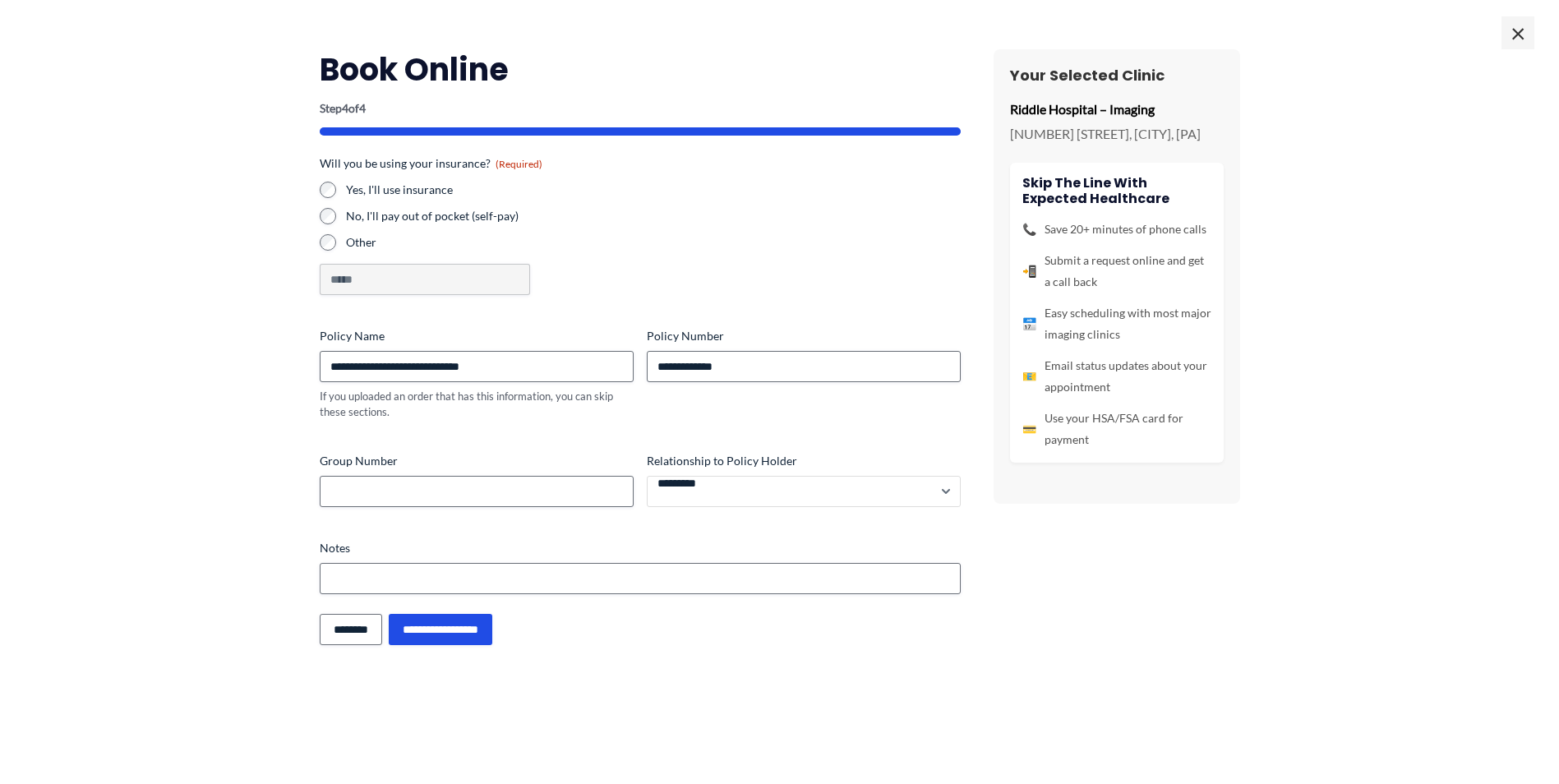 click on "**** ****** ********* *****" at bounding box center [804, 491] 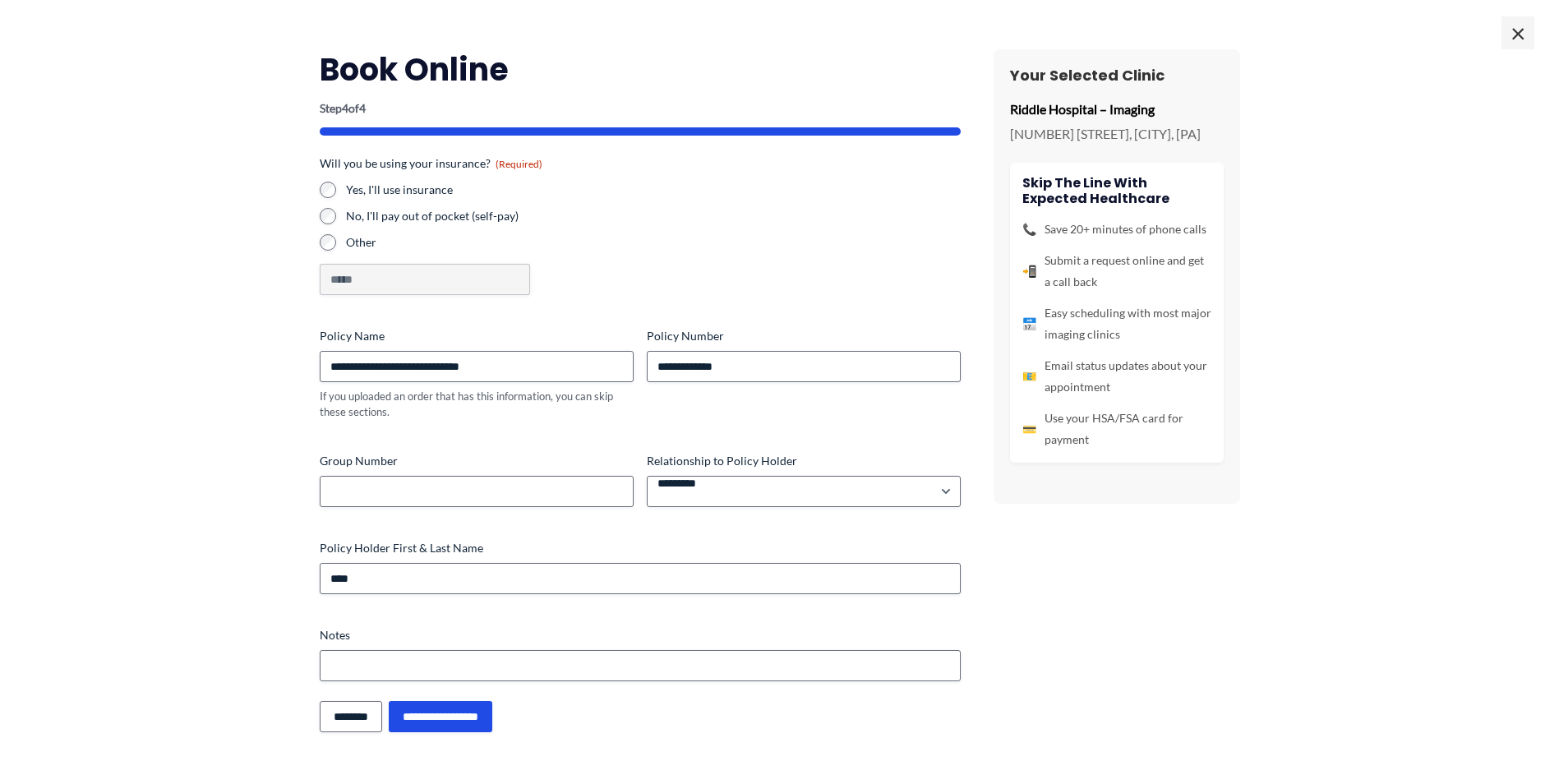 click on "**********" at bounding box center [640, 417] 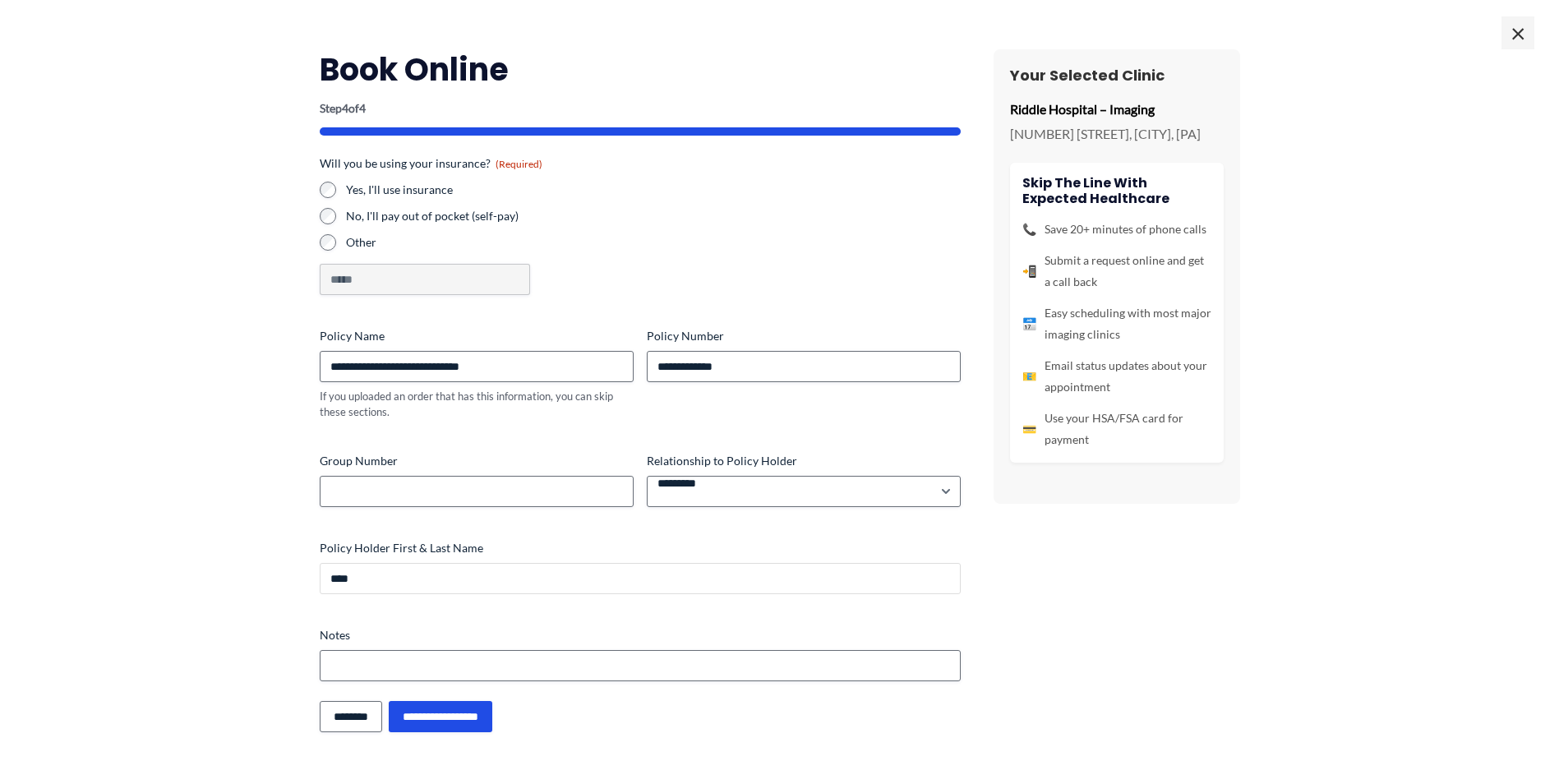 click on "Policy Holder First & Last Name" at bounding box center (640, 579) 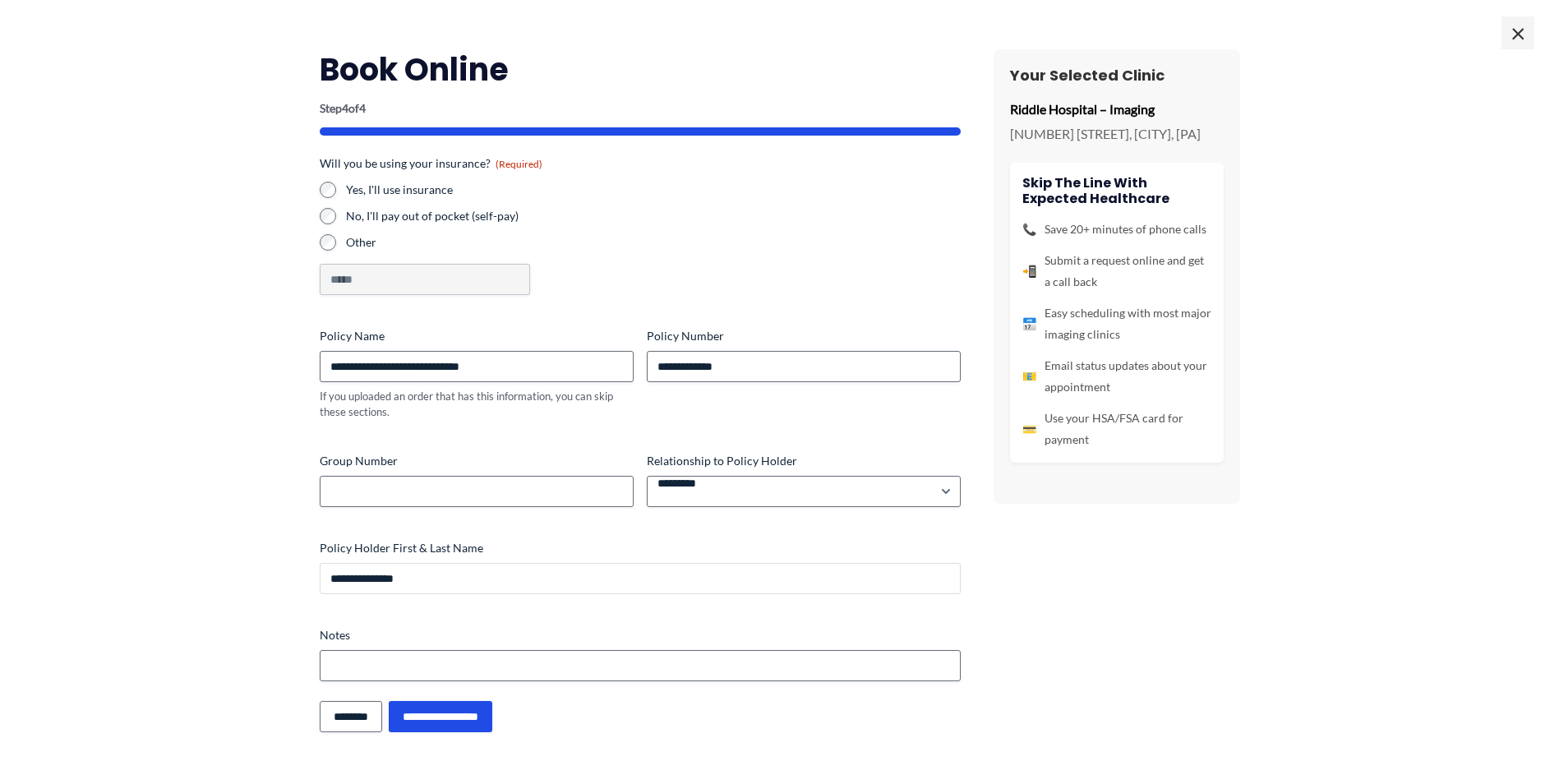 type on "**********" 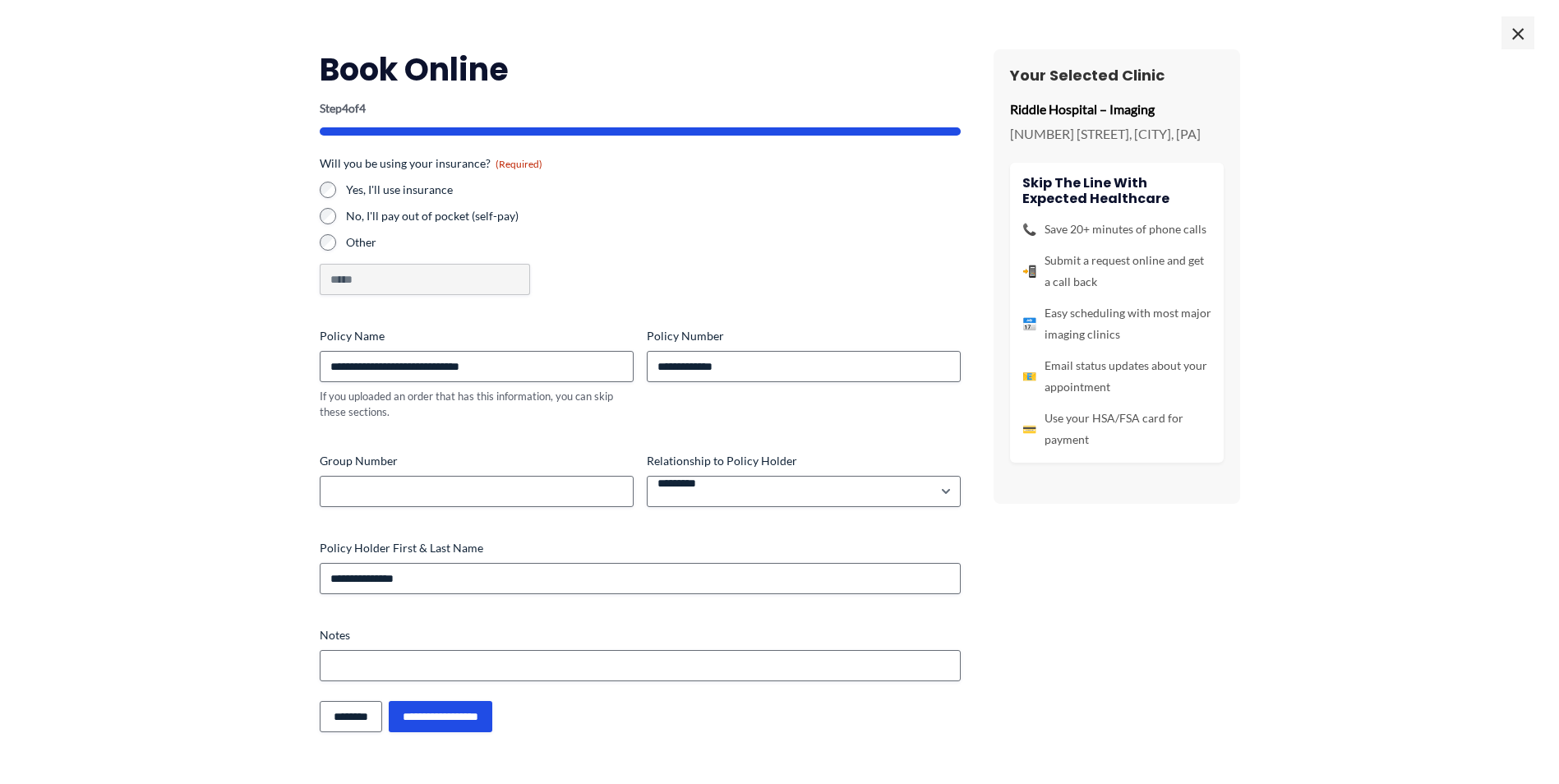 click on "Notes" at bounding box center [640, 635] 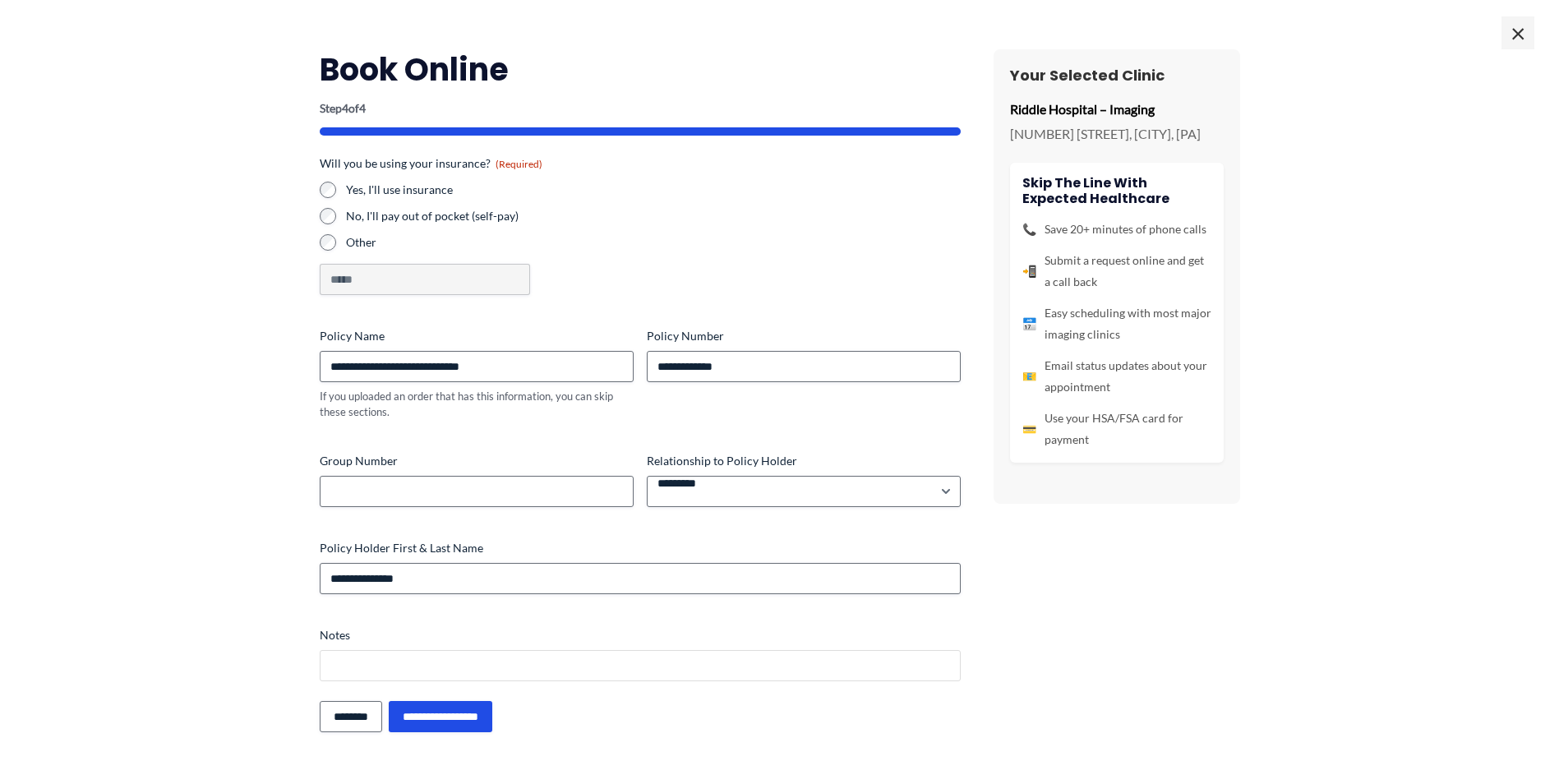 click on "Notes" at bounding box center [640, 666] 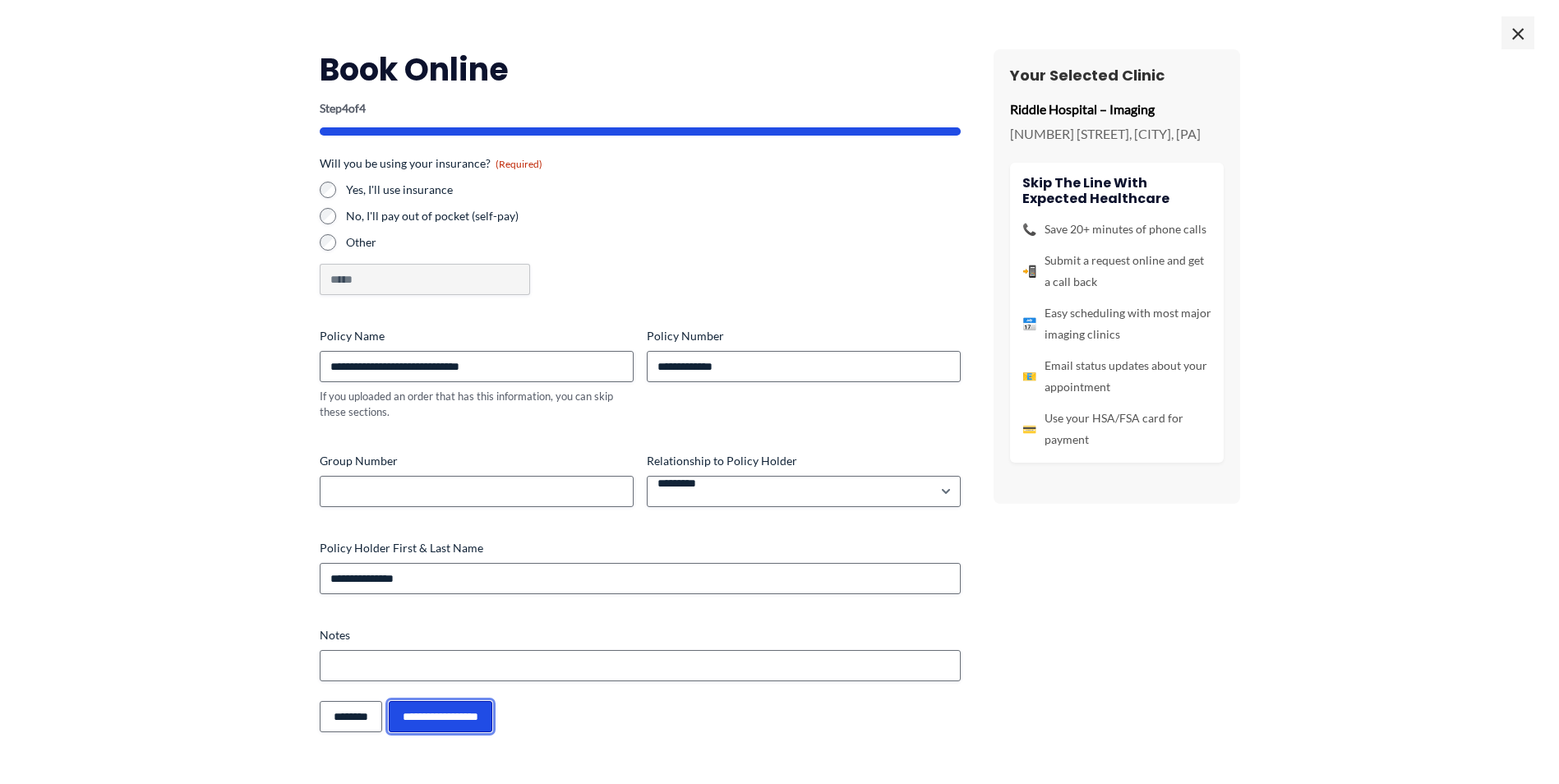 click on "**********" at bounding box center (440, 717) 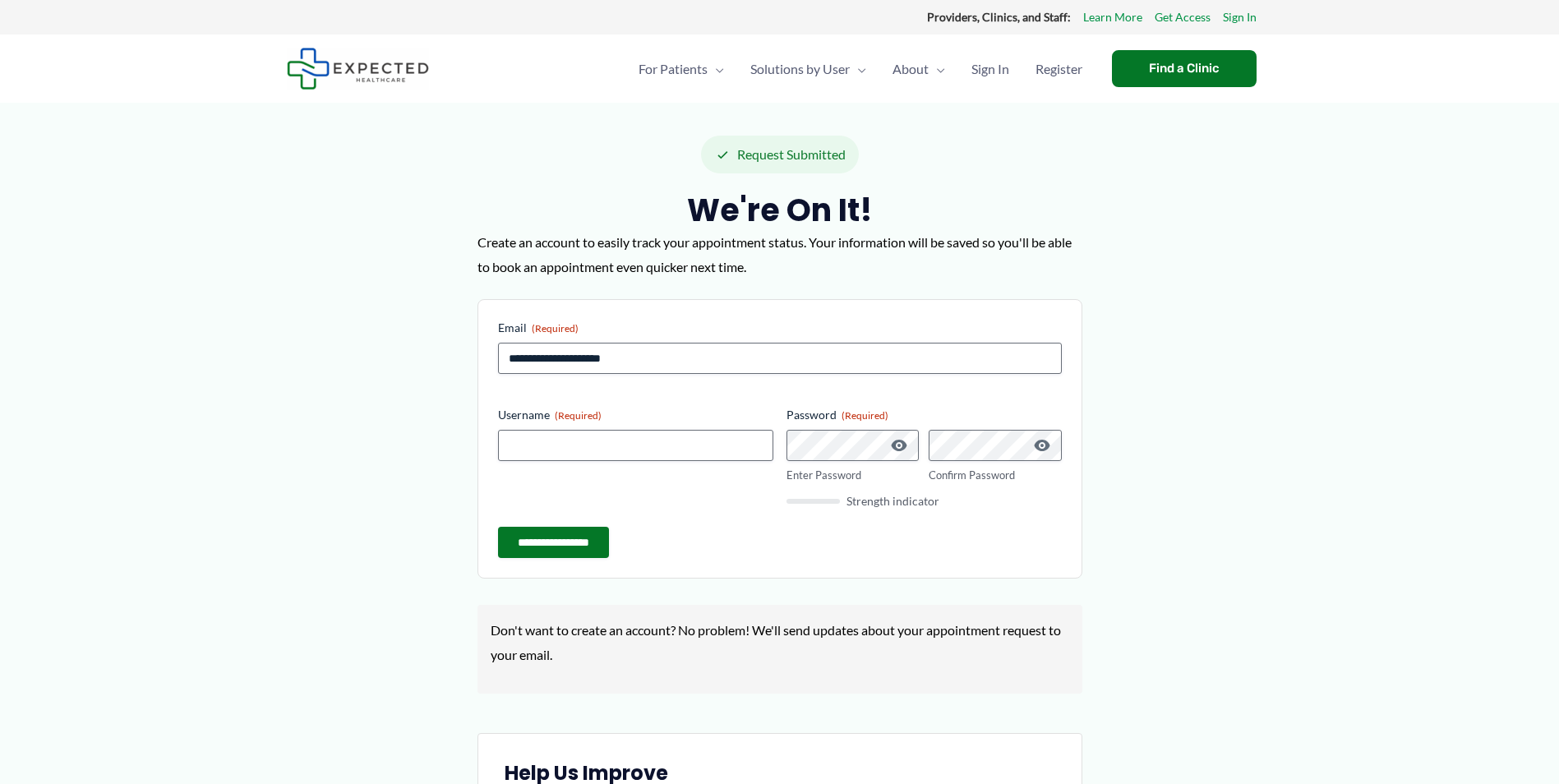 scroll, scrollTop: 0, scrollLeft: 0, axis: both 